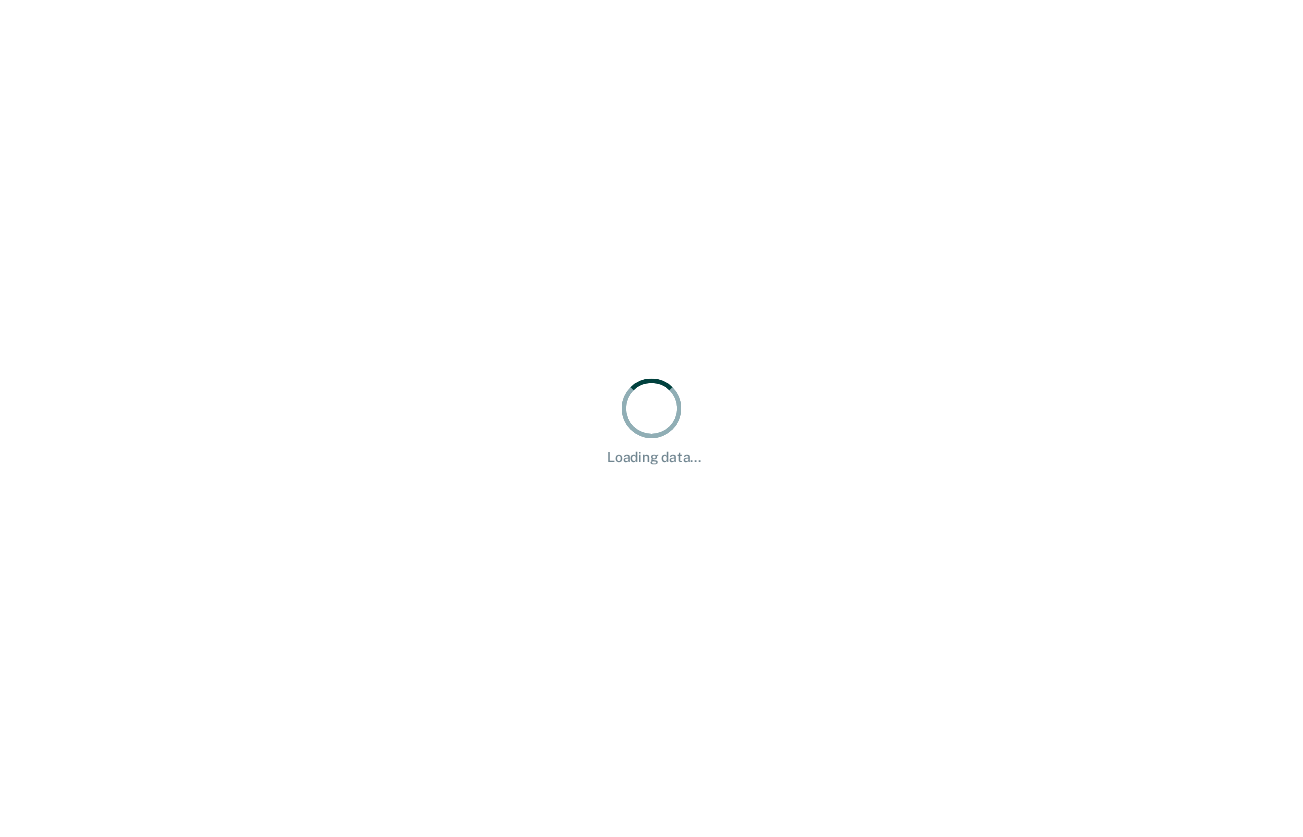 scroll, scrollTop: 0, scrollLeft: 0, axis: both 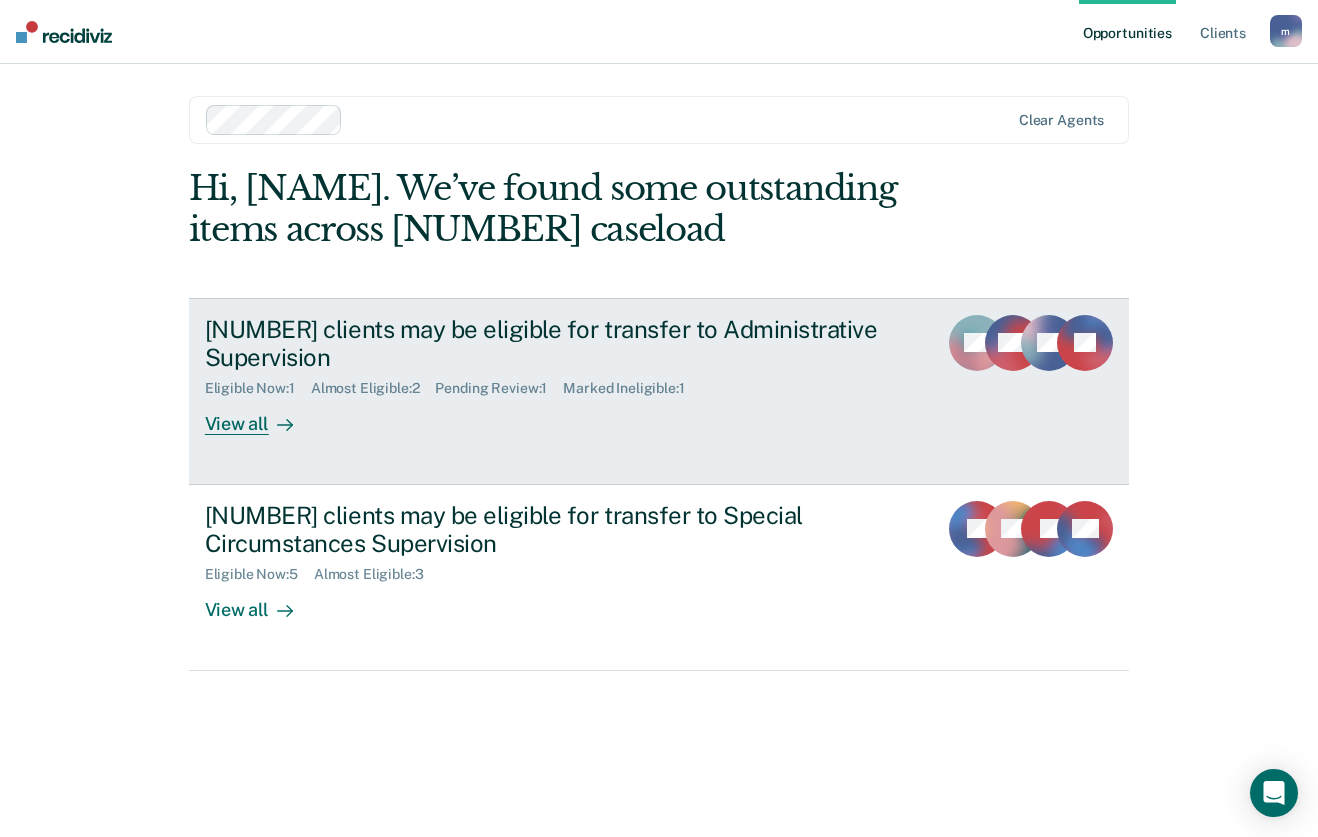 click on "3 clients may be eligible for transfer to Administrative Supervision Eligible Now :  1 Almost Eligible :  2 Pending Review :  1 Marked Ineligible :  1 View all" at bounding box center (580, 375) 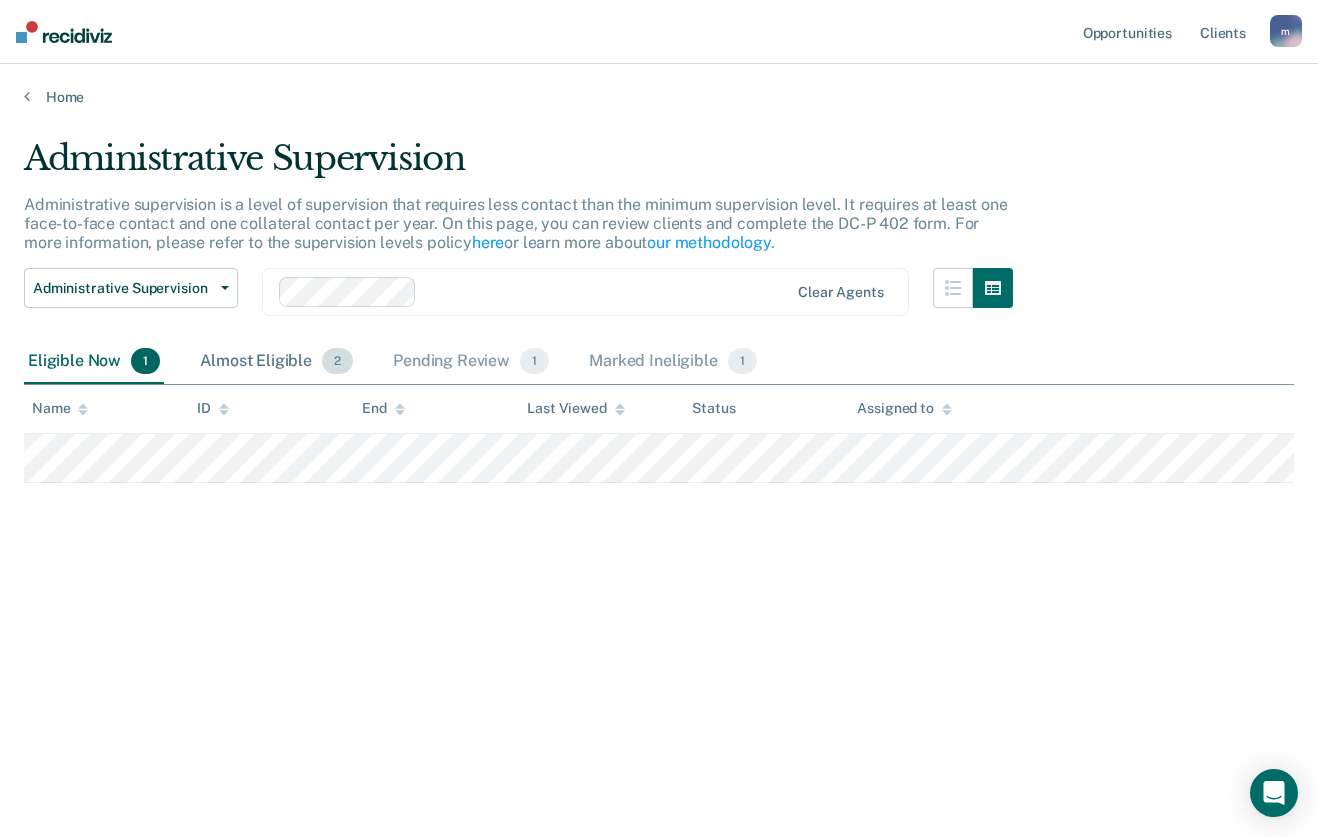 click on "Almost Eligible 2" at bounding box center (276, 362) 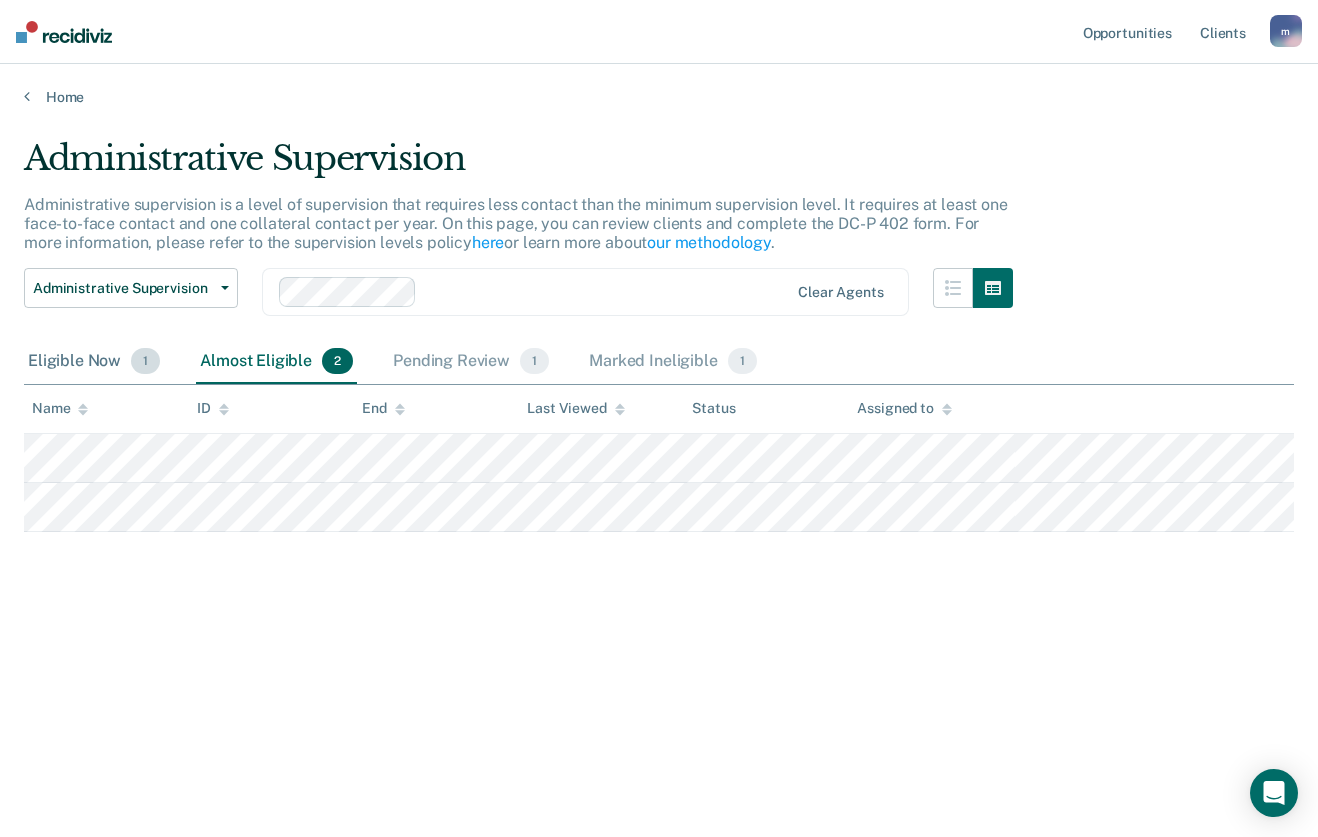 click on "Eligible Now 1" at bounding box center [94, 362] 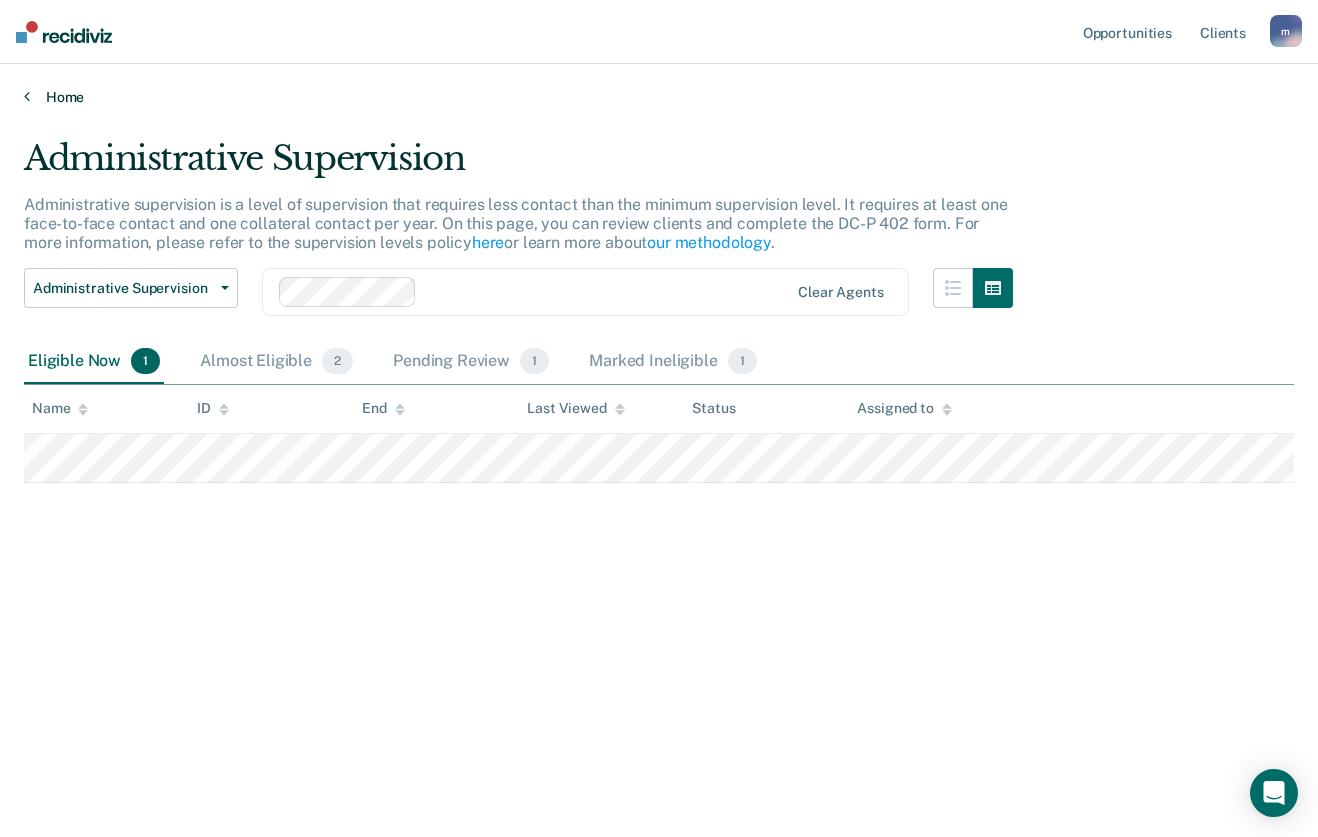 click on "Home" at bounding box center [659, 97] 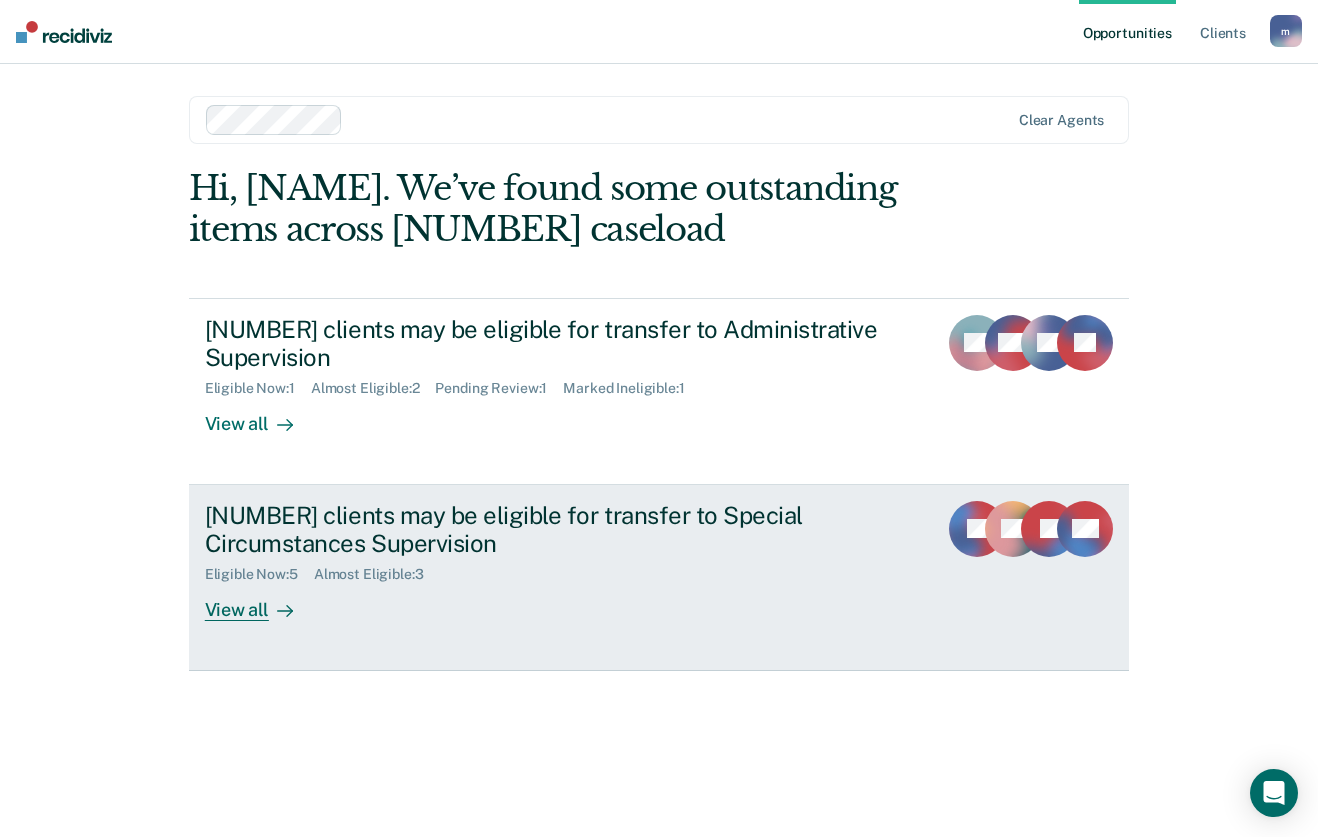 click on "8 clients may be eligible for transfer to Special Circumstances Supervision" at bounding box center [556, 530] 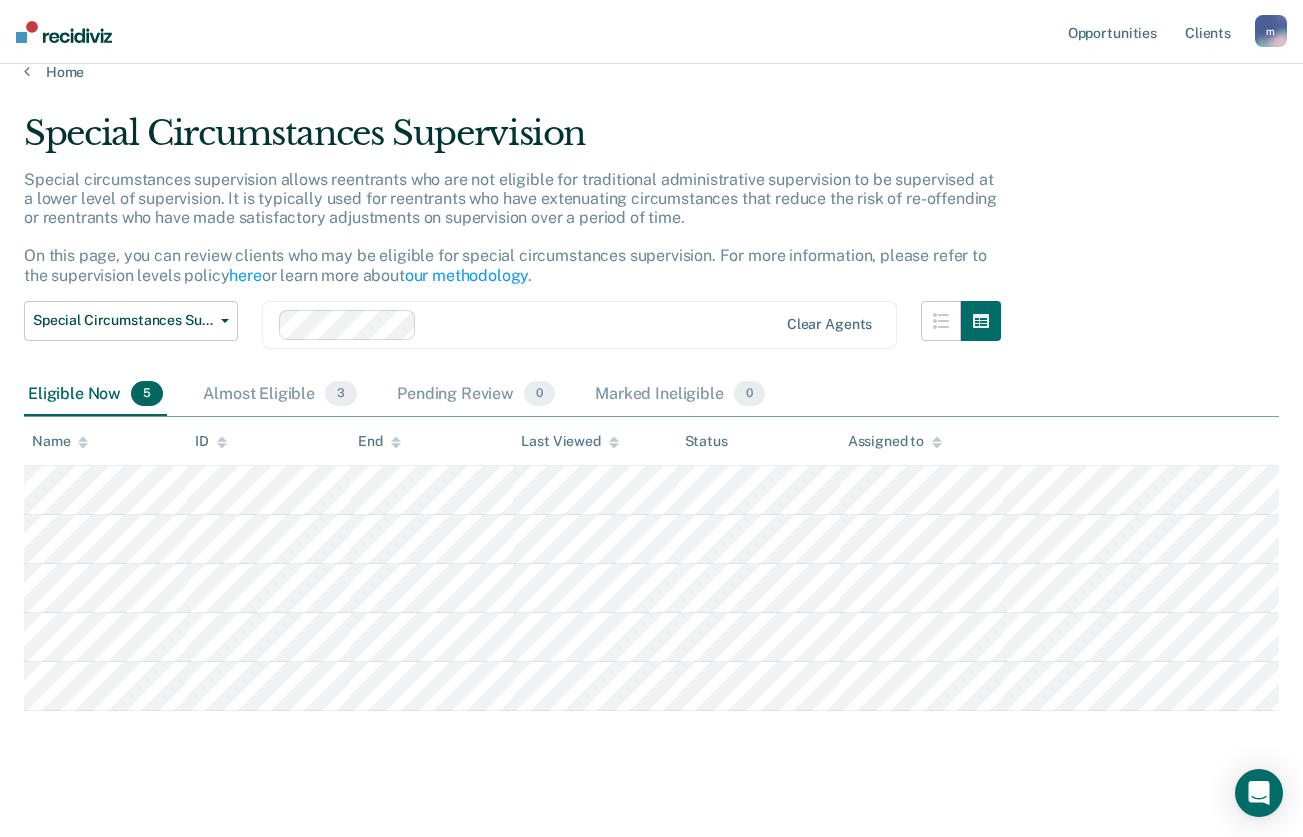 scroll, scrollTop: 43, scrollLeft: 0, axis: vertical 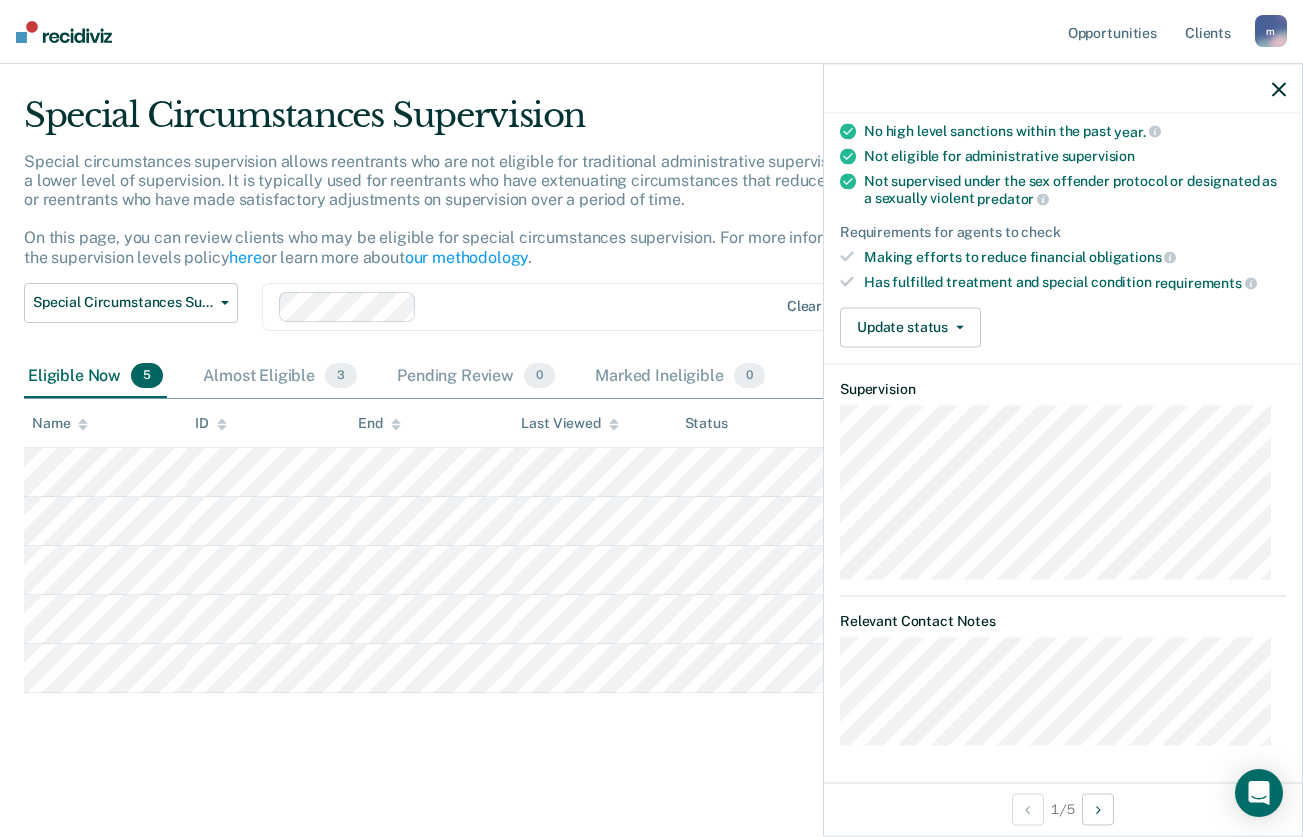 click on "Special Circumstances Supervision   Special circumstances supervision allows reentrants who are not eligible for traditional administrative supervision to be supervised at a lower level of supervision. It is typically used for reentrants who have extenuating circumstances that reduce the risk of re-offending or reentrants who have made satisfactory adjustments on supervision over a period of time. On this page, you can review clients who may be eligible for special circumstances supervision. For more information, please refer to the supervision levels policy  here  or learn more about  our methodology .  Special Circumstances Supervision Administrative Supervision Special Circumstances Supervision Clear   agents Eligible Now 5 Almost Eligible 3 Pending Review 0 Marked Ineligible 0
To pick up a draggable item, press the space bar.
While dragging, use the arrow keys to move the item.
Press space again to drop the item in its new position, or press escape to cancel.
Name ID End Last Viewed Status" at bounding box center [651, 447] 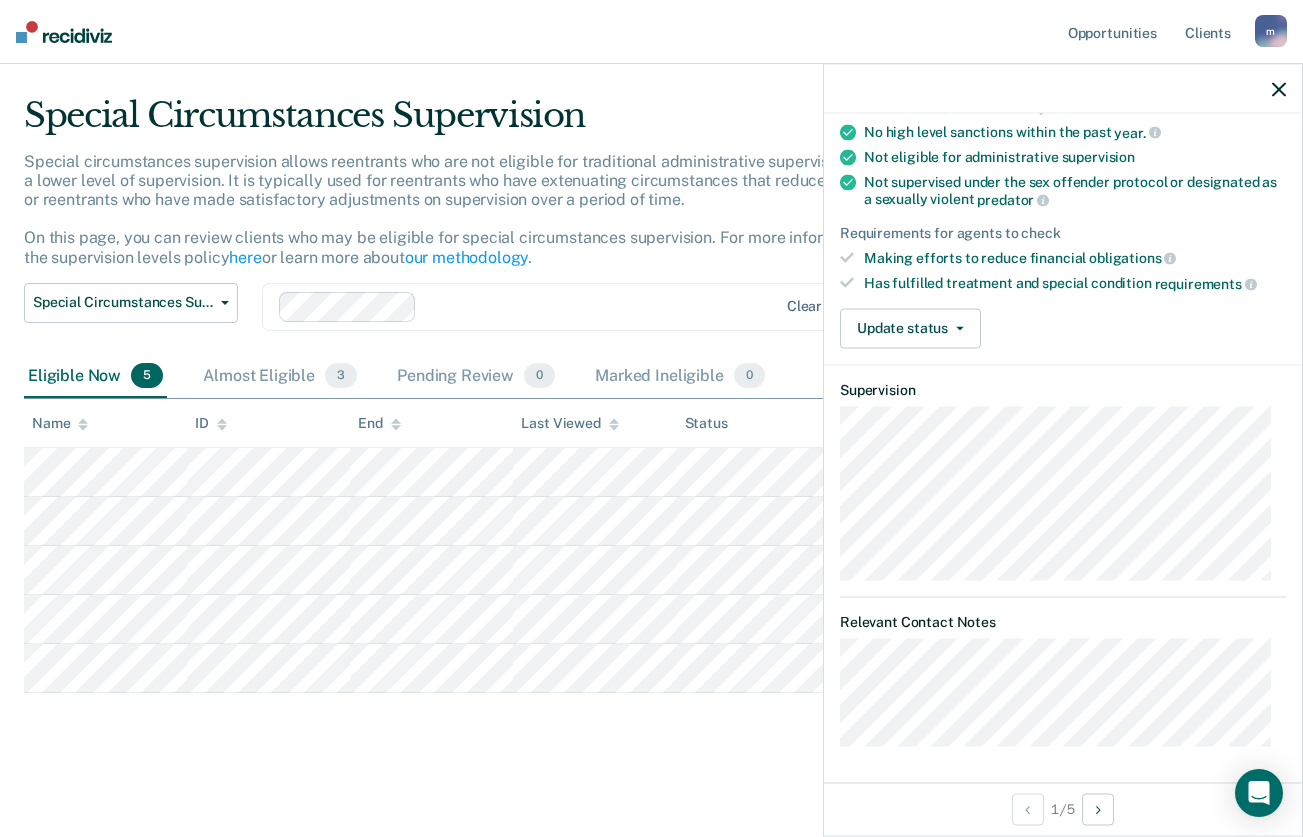 scroll, scrollTop: 214, scrollLeft: 0, axis: vertical 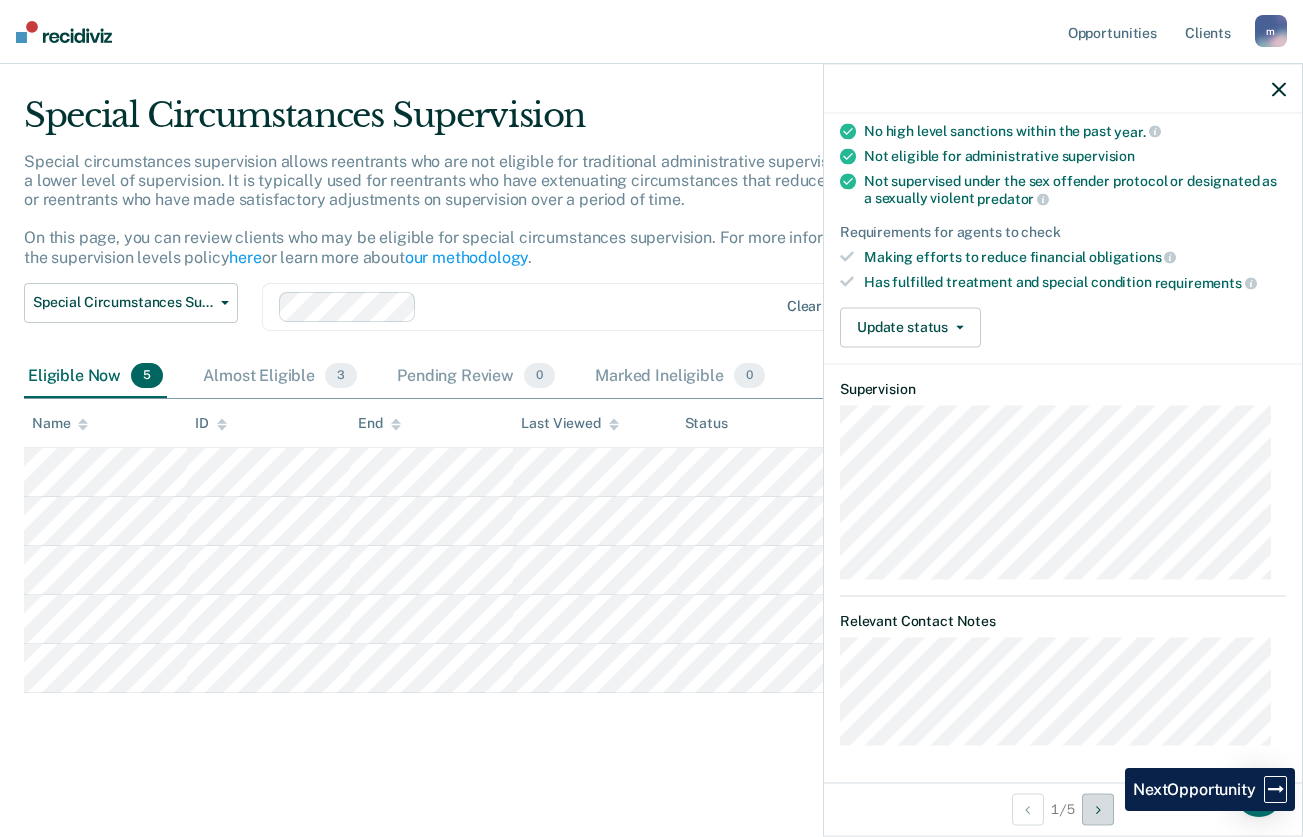 click at bounding box center (1098, 809) 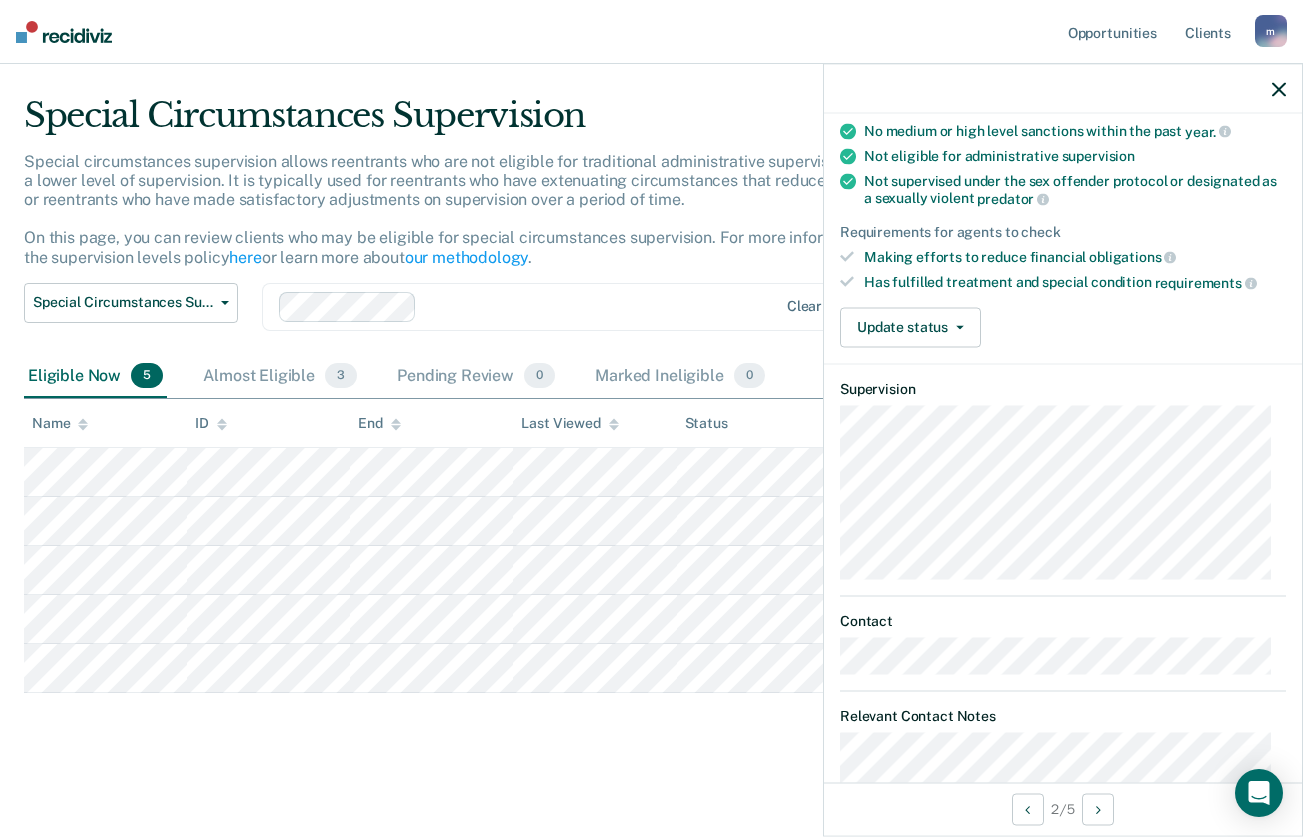 click at bounding box center (1279, 89) 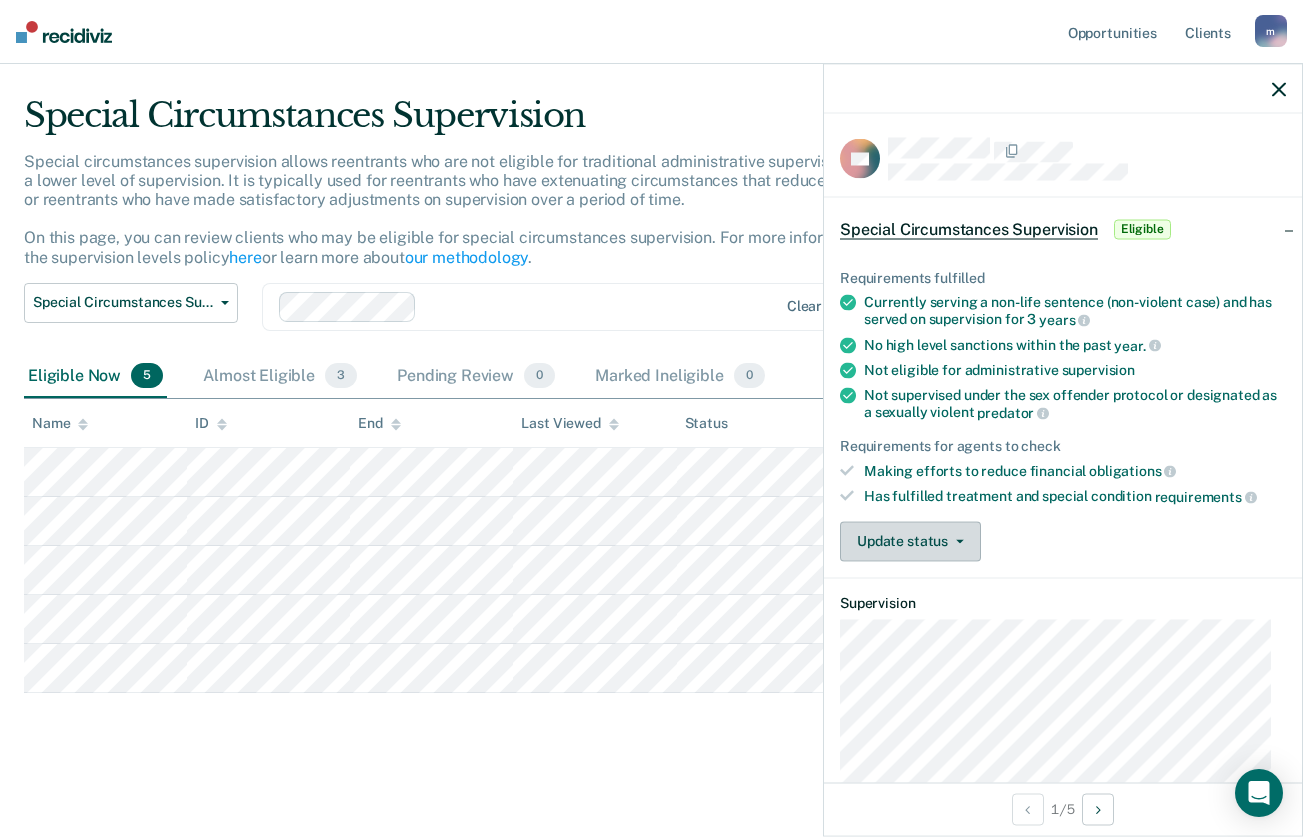 click on "Update status" at bounding box center (910, 541) 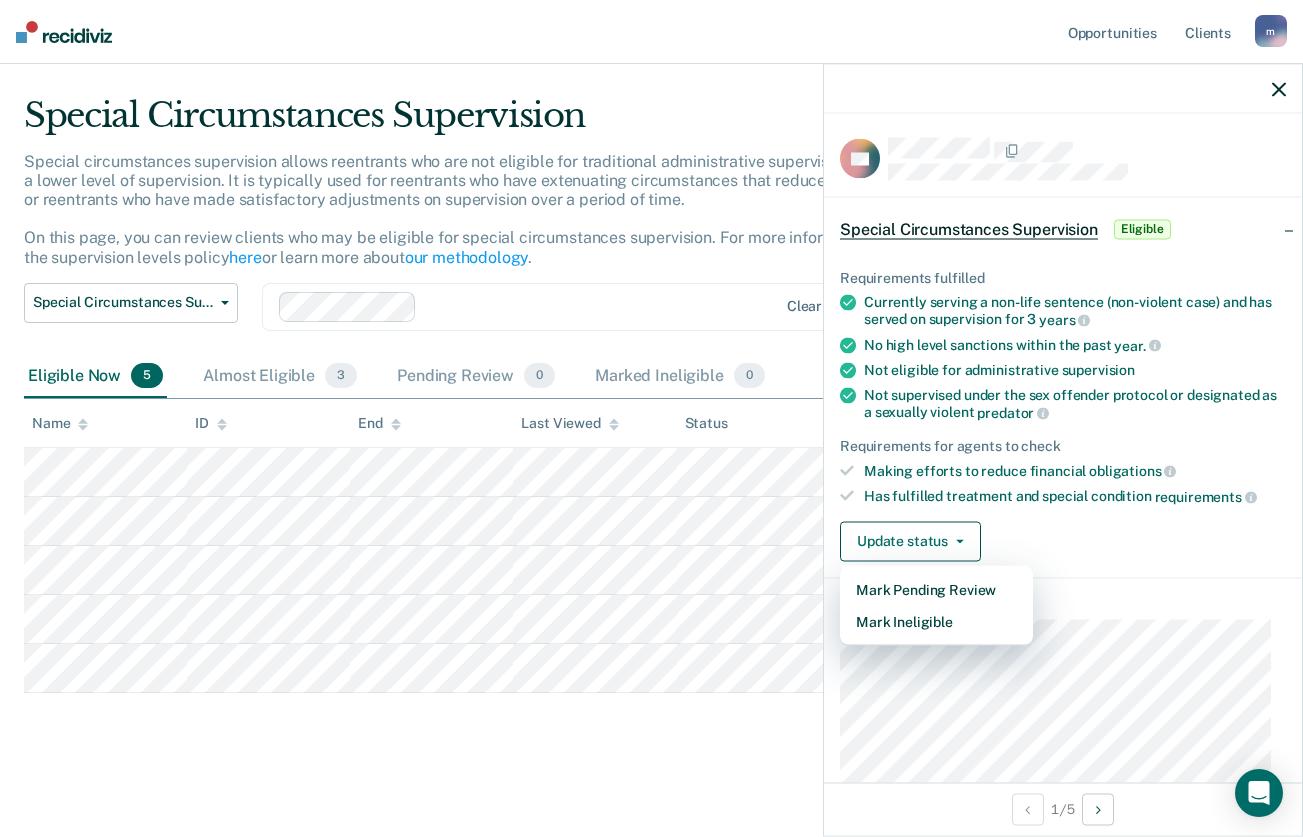 click on "Update status Mark Pending Review Mark Ineligible" at bounding box center [1063, 541] 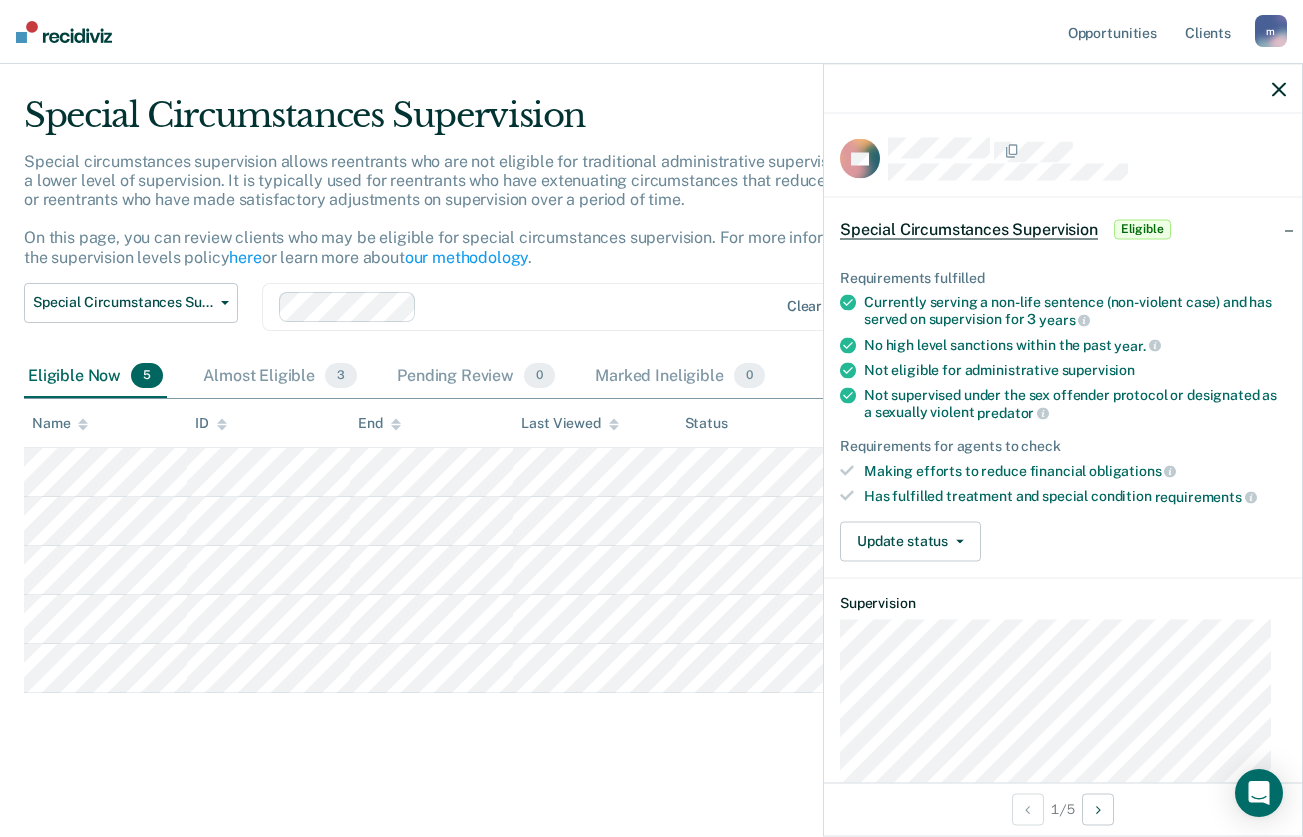click on "Special circumstances supervision allows reentrants who are not eligible for traditional administrative supervision to be supervised at a lower level of supervision. It is typically used for reentrants who have extenuating circumstances that reduce the risk of re-offending or reentrants who have made satisfactory adjustments on supervision over a period of time. On this page, you can review clients who may be eligible for special circumstances supervision. For more information, please refer to the supervision levels policy  here  or learn more about  our methodology ." at bounding box center (512, 217) 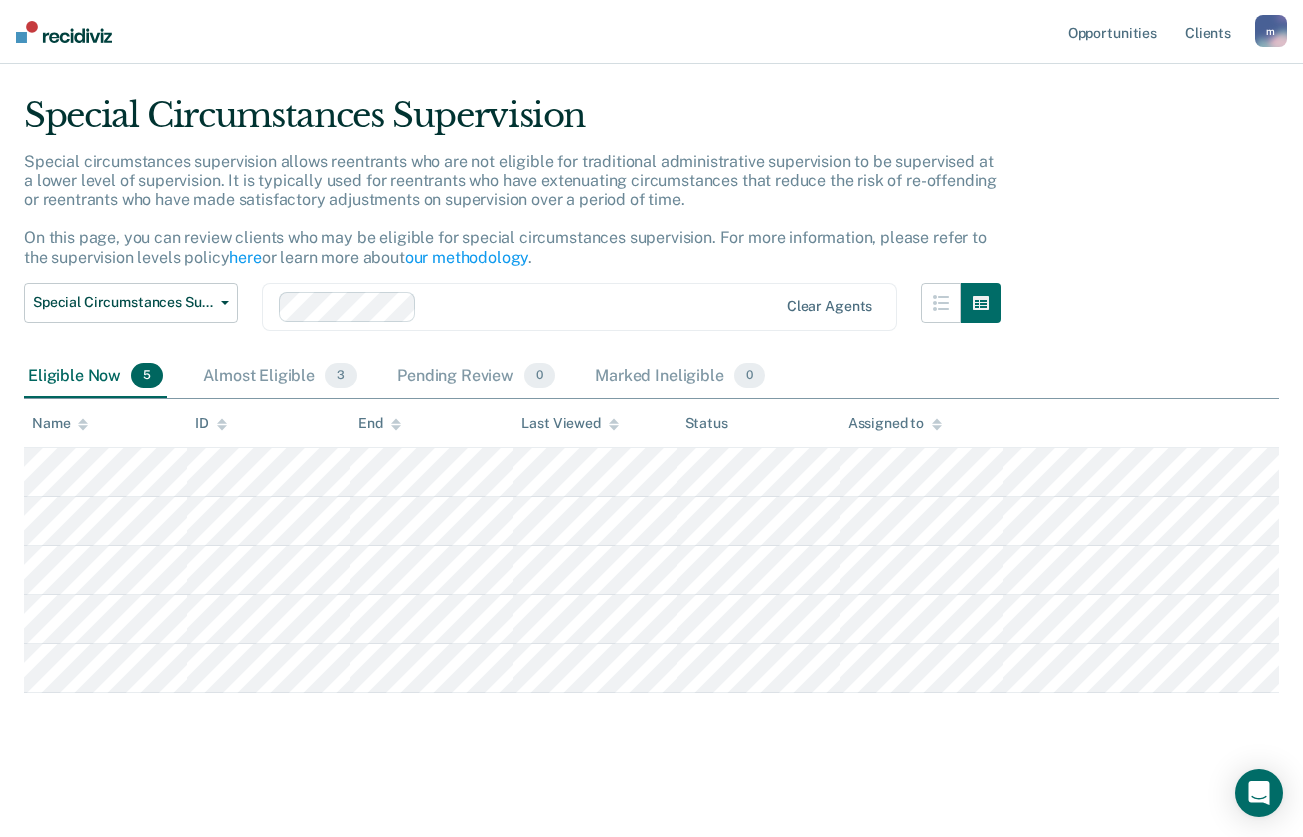 click at bounding box center [64, 32] 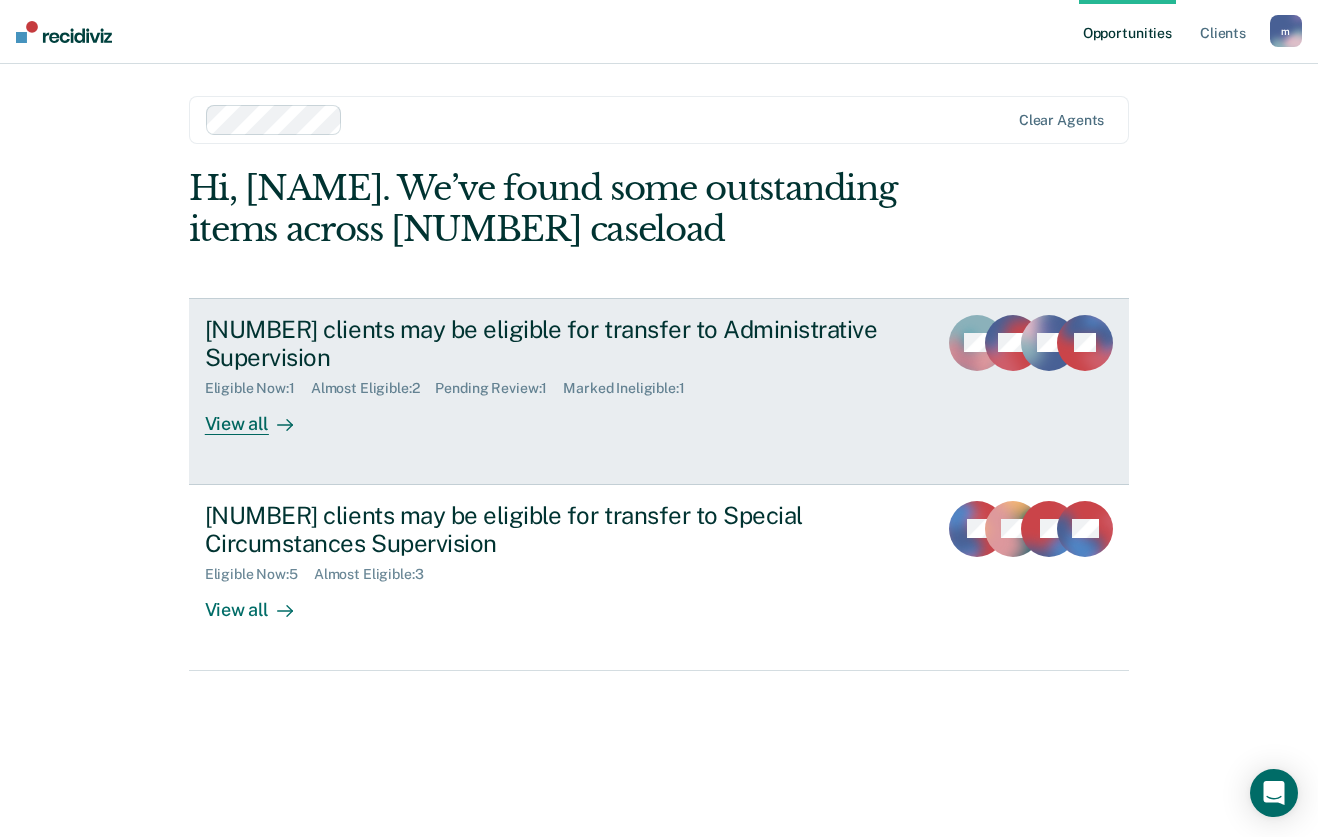 click on "Eligible Now :  1 Almost Eligible :  2 Pending Review :  1 Marked Ineligible :  1" at bounding box center [556, 384] 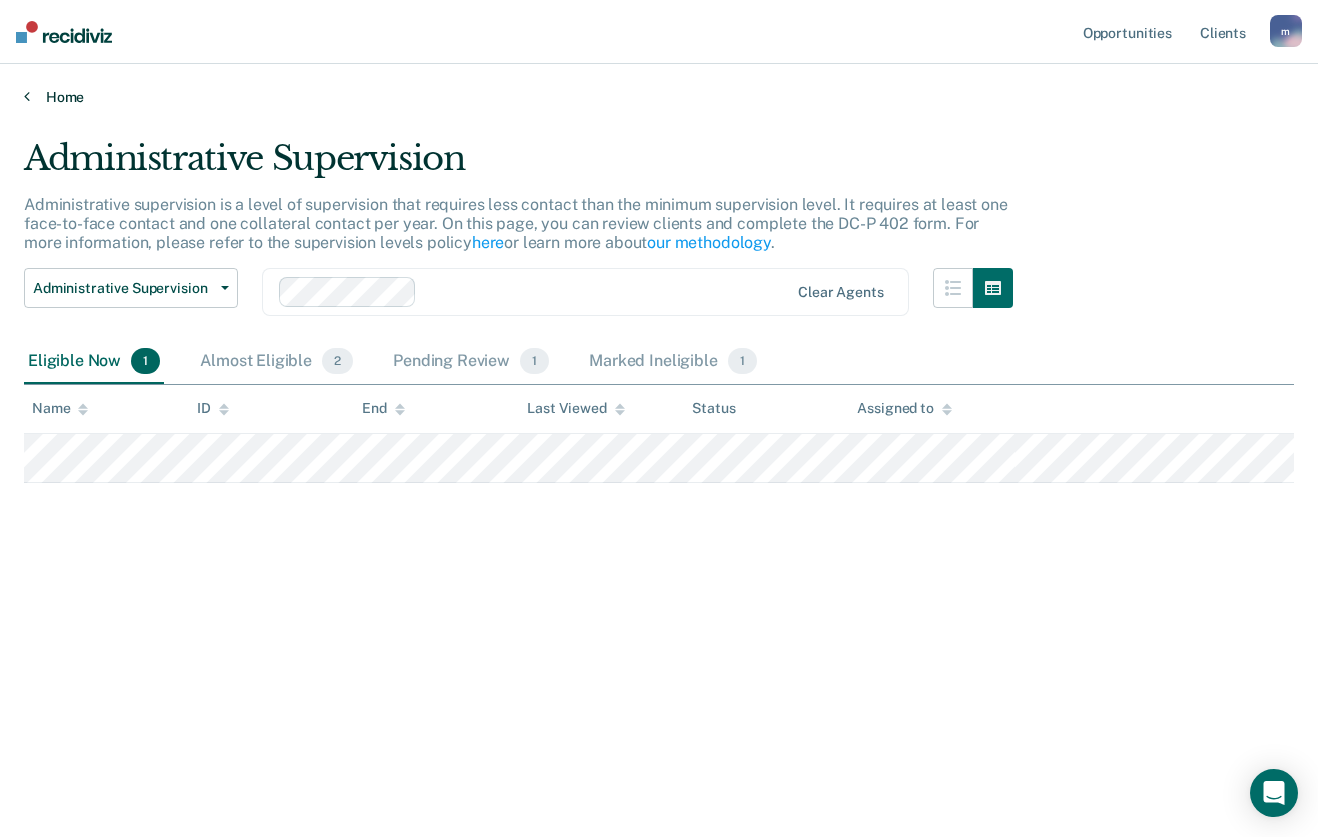 click on "Home" at bounding box center [659, 97] 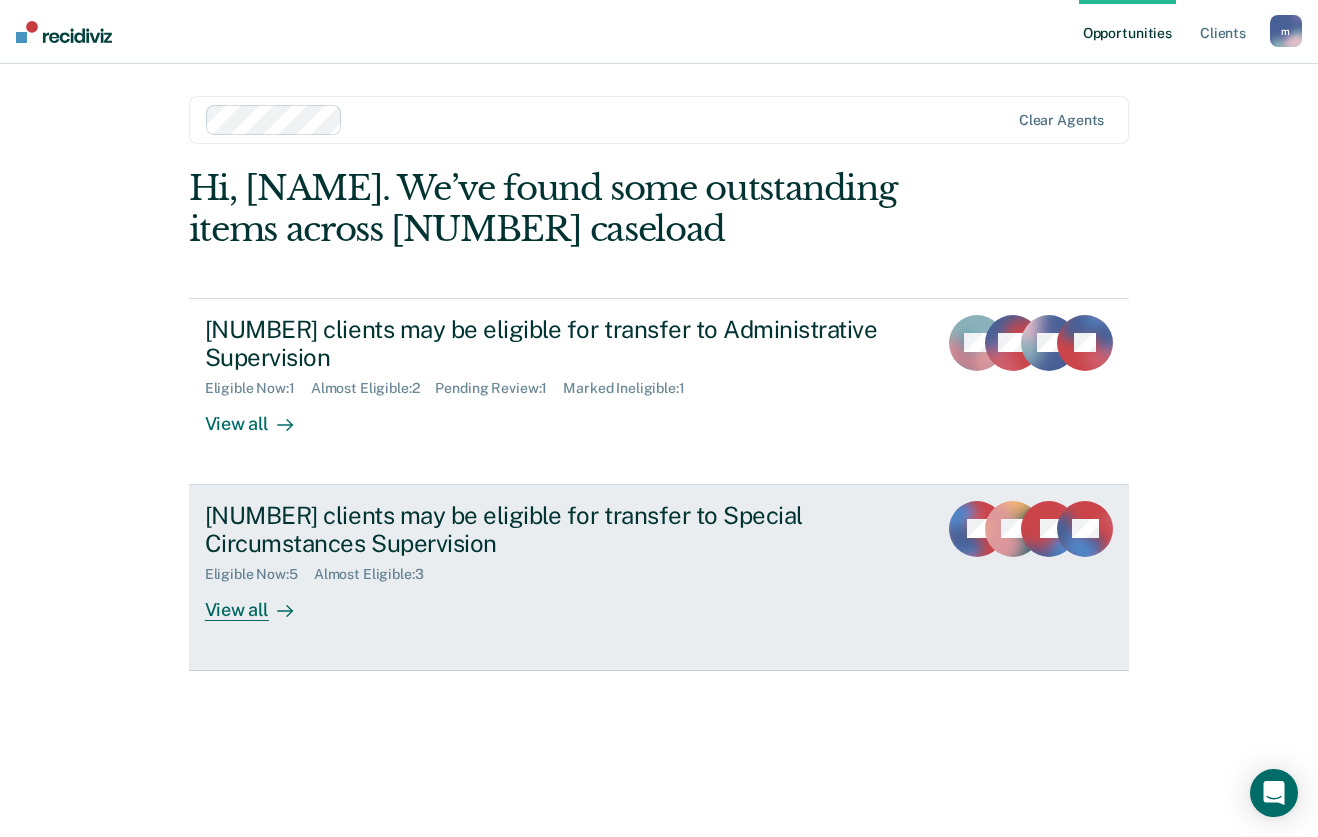 click on "View all" at bounding box center [261, 602] 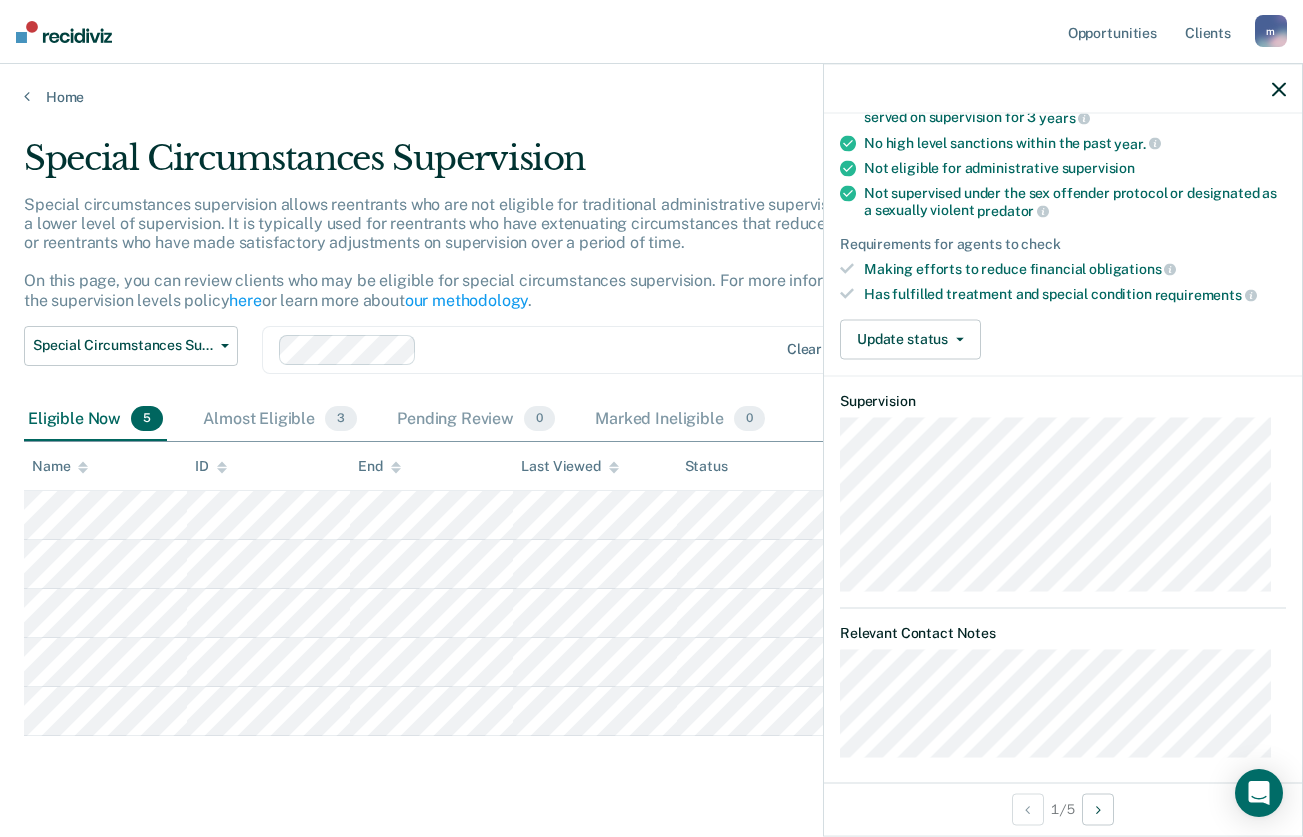 scroll, scrollTop: 214, scrollLeft: 0, axis: vertical 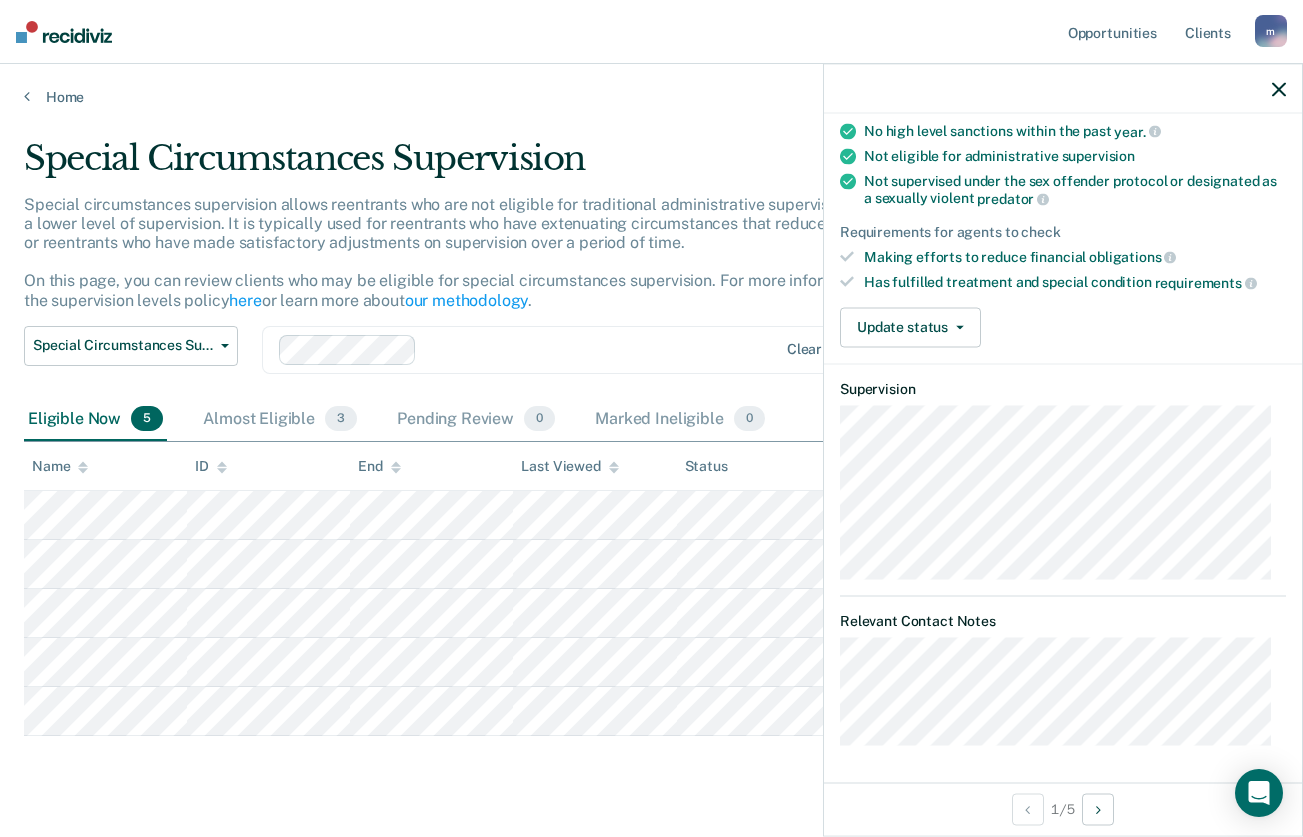 click on "Special Circumstances Supervision   Special circumstances supervision allows reentrants who are not eligible for traditional administrative supervision to be supervised at a lower level of supervision. It is typically used for reentrants who have extenuating circumstances that reduce the risk of re-offending or reentrants who have made satisfactory adjustments on supervision over a period of time. On this page, you can review clients who may be eligible for special circumstances supervision. For more information, please refer to the supervision levels policy  here  or learn more about  our methodology .  Special Circumstances Supervision Administrative Supervision Special Circumstances Supervision Clear   agents Eligible Now 5 Almost Eligible 3 Pending Review 0 Marked Ineligible 0
To pick up a draggable item, press the space bar.
While dragging, use the arrow keys to move the item.
Press space again to drop the item in its new position, or press escape to cancel.
Name ID End Last Viewed Status" at bounding box center (651, 466) 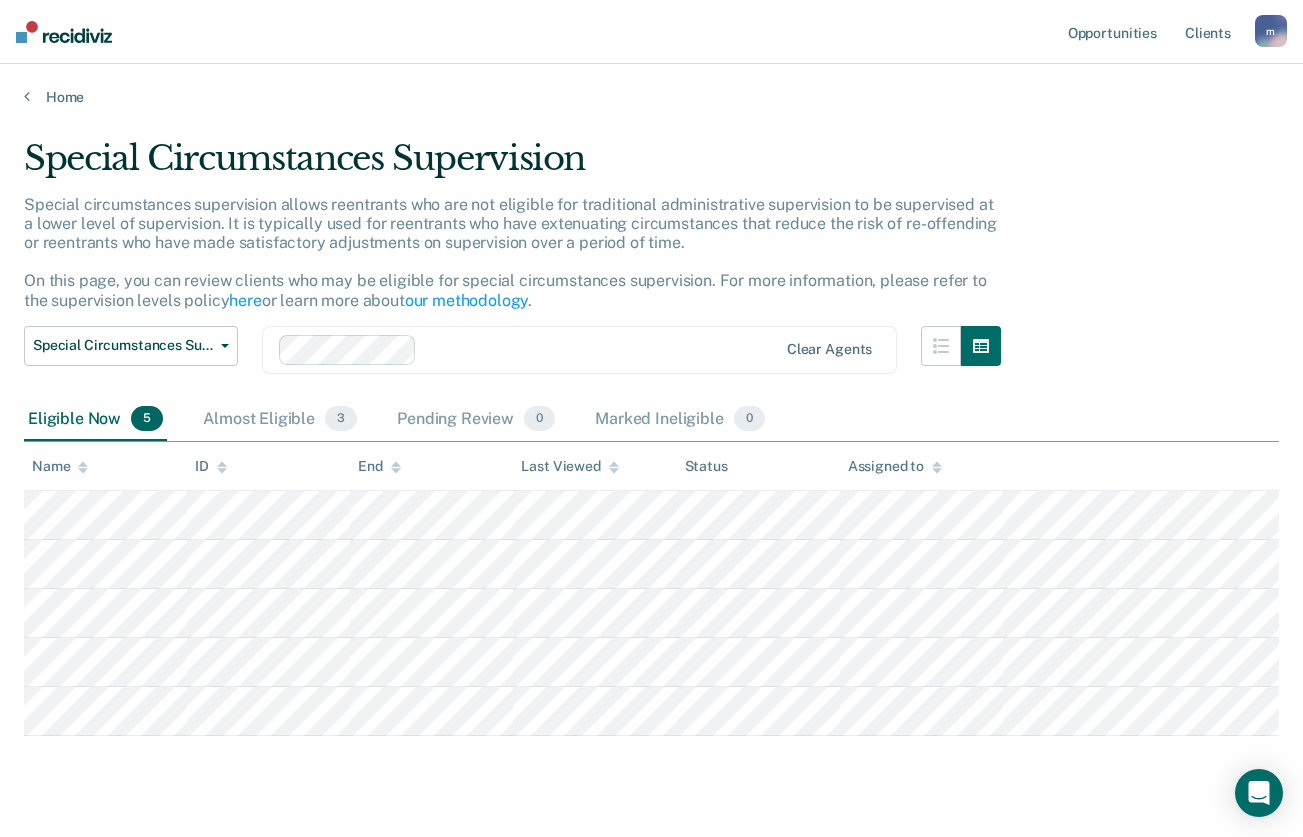 scroll, scrollTop: 43, scrollLeft: 0, axis: vertical 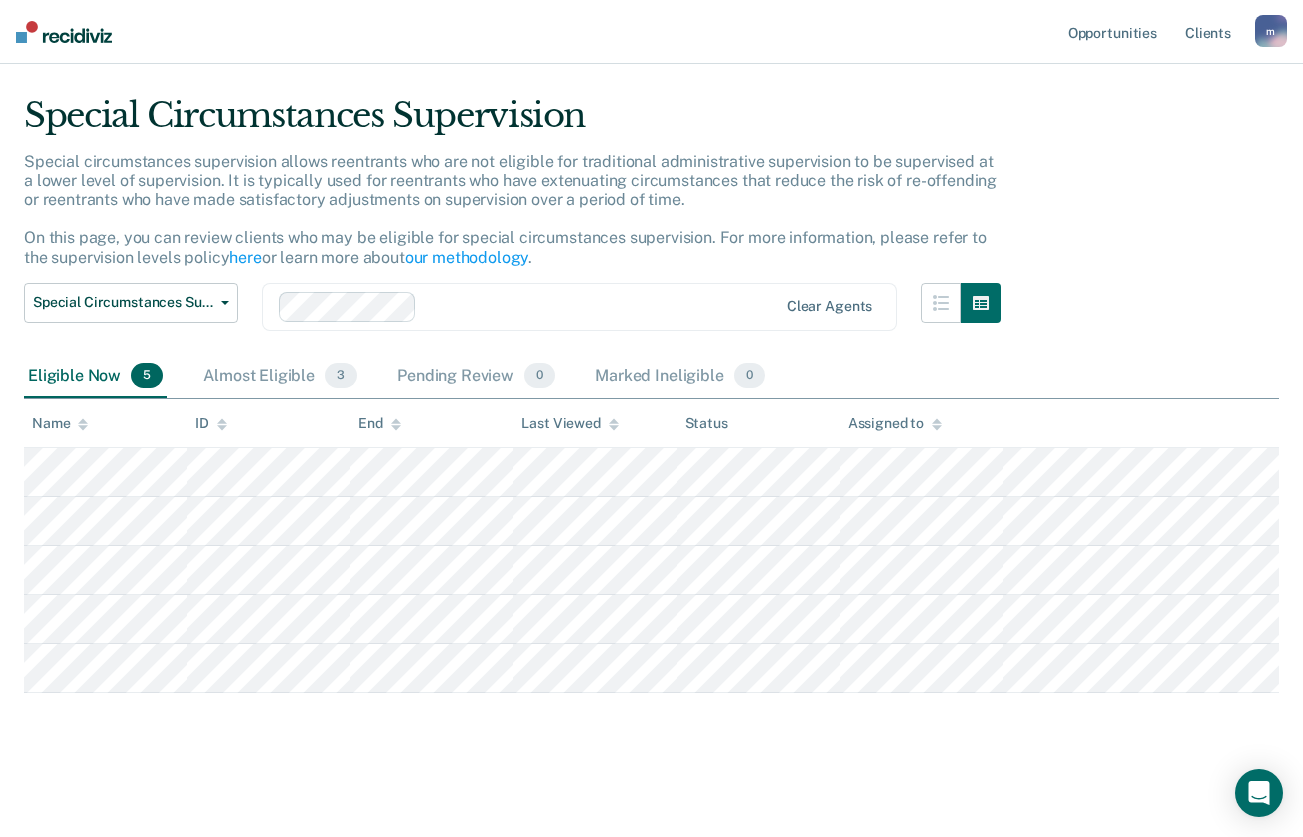 click on "Special Circumstances Supervision   Special circumstances supervision allows reentrants who are not eligible for traditional administrative supervision to be supervised at a lower level of supervision. It is typically used for reentrants who have extenuating circumstances that reduce the risk of re-offending or reentrants who have made satisfactory adjustments on supervision over a period of time. On this page, you can review clients who may be eligible for special circumstances supervision. For more information, please refer to the supervision levels policy  here  or learn more about  our methodology .  Special Circumstances Supervision Administrative Supervision Special Circumstances Supervision Clear   agents Eligible Now 5 Almost Eligible 3 Pending Review 0 Marked Ineligible 0
To pick up a draggable item, press the space bar.
While dragging, use the arrow keys to move the item.
Press space again to drop the item in its new position, or press escape to cancel.
Name ID End Last Viewed Status" at bounding box center (651, 447) 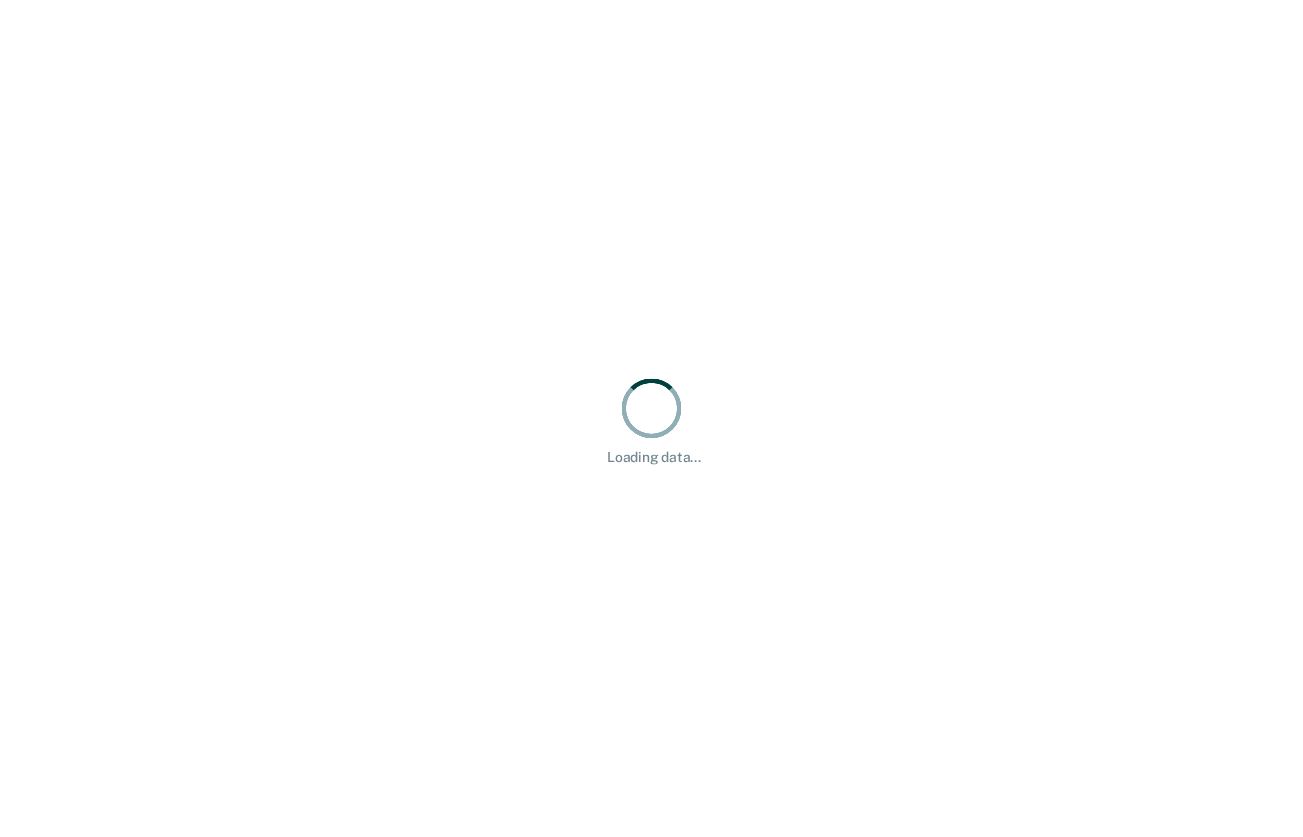 scroll, scrollTop: 0, scrollLeft: 0, axis: both 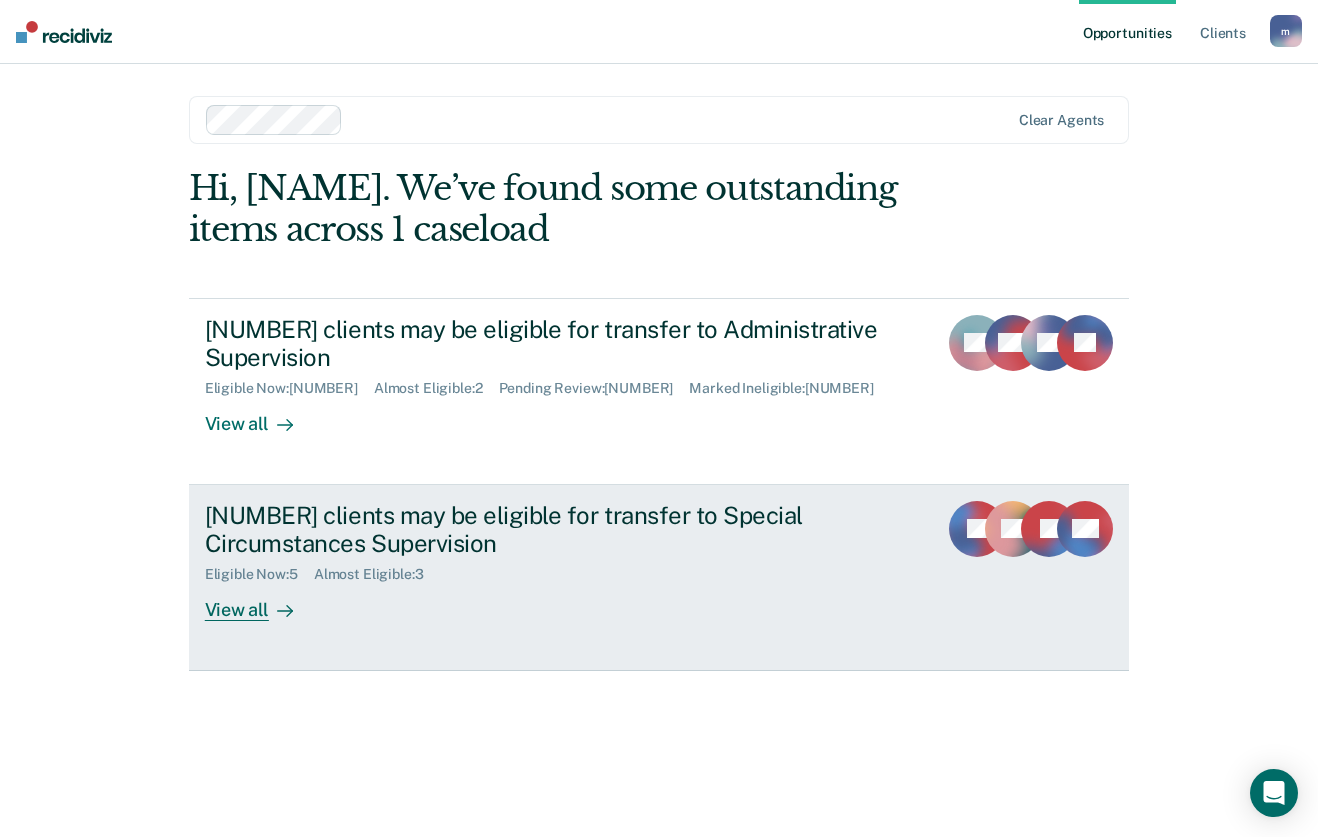 click on "8 clients may be eligible for transfer to Special Circumstances Supervision Eligible Now :  5 Almost Eligible :  3 View all" at bounding box center [580, 561] 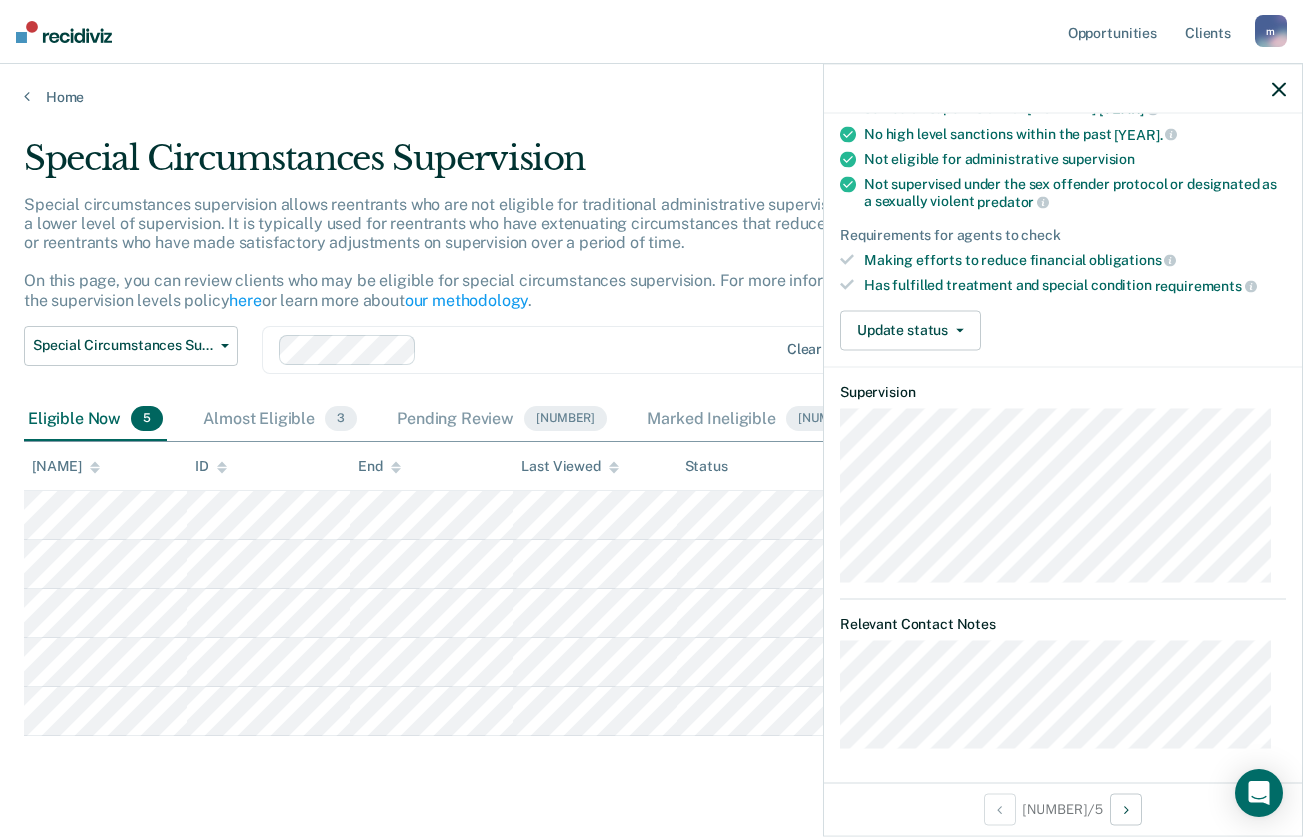 scroll, scrollTop: 214, scrollLeft: 0, axis: vertical 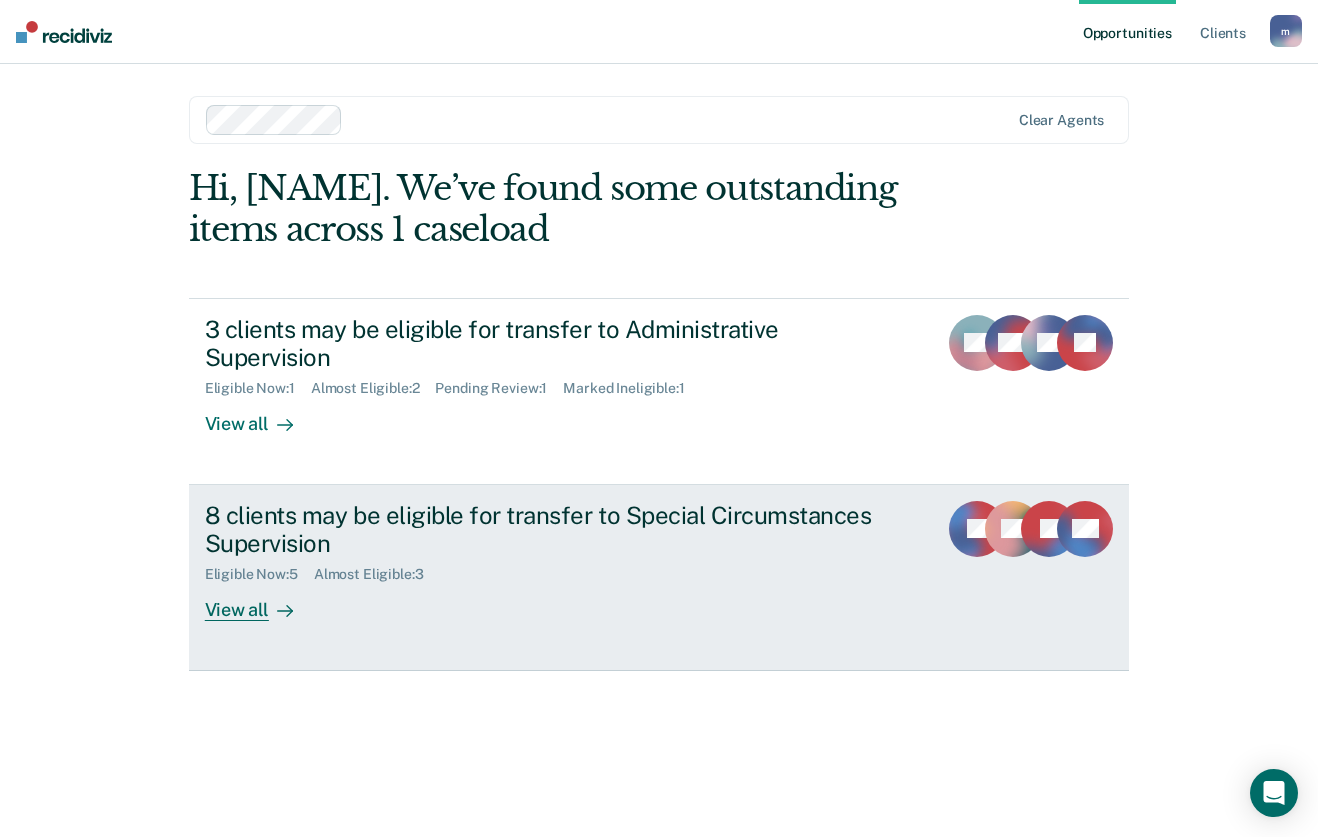 click on "[NUMBER] clients may be eligible for transfer to Special Circumstances Supervision" at bounding box center (556, 530) 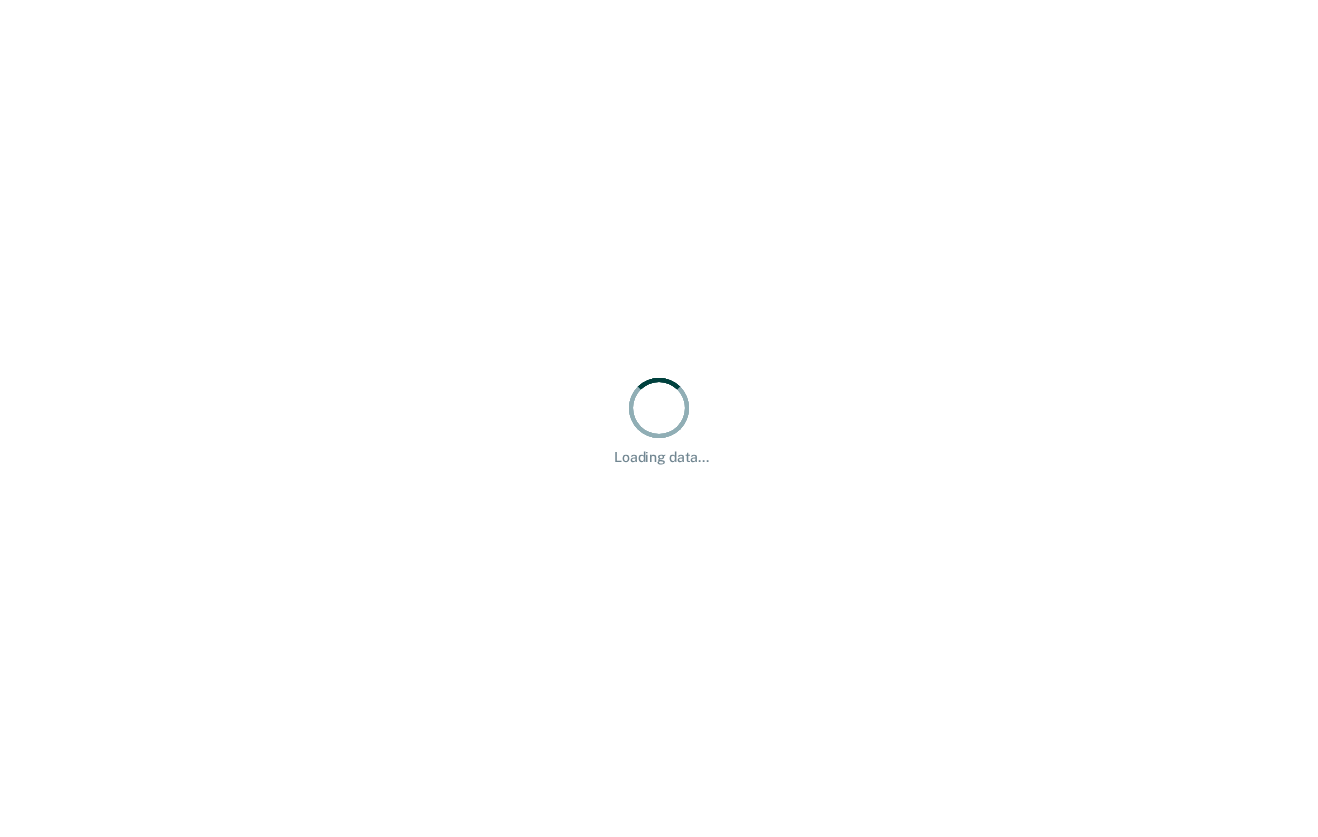 scroll, scrollTop: 0, scrollLeft: 0, axis: both 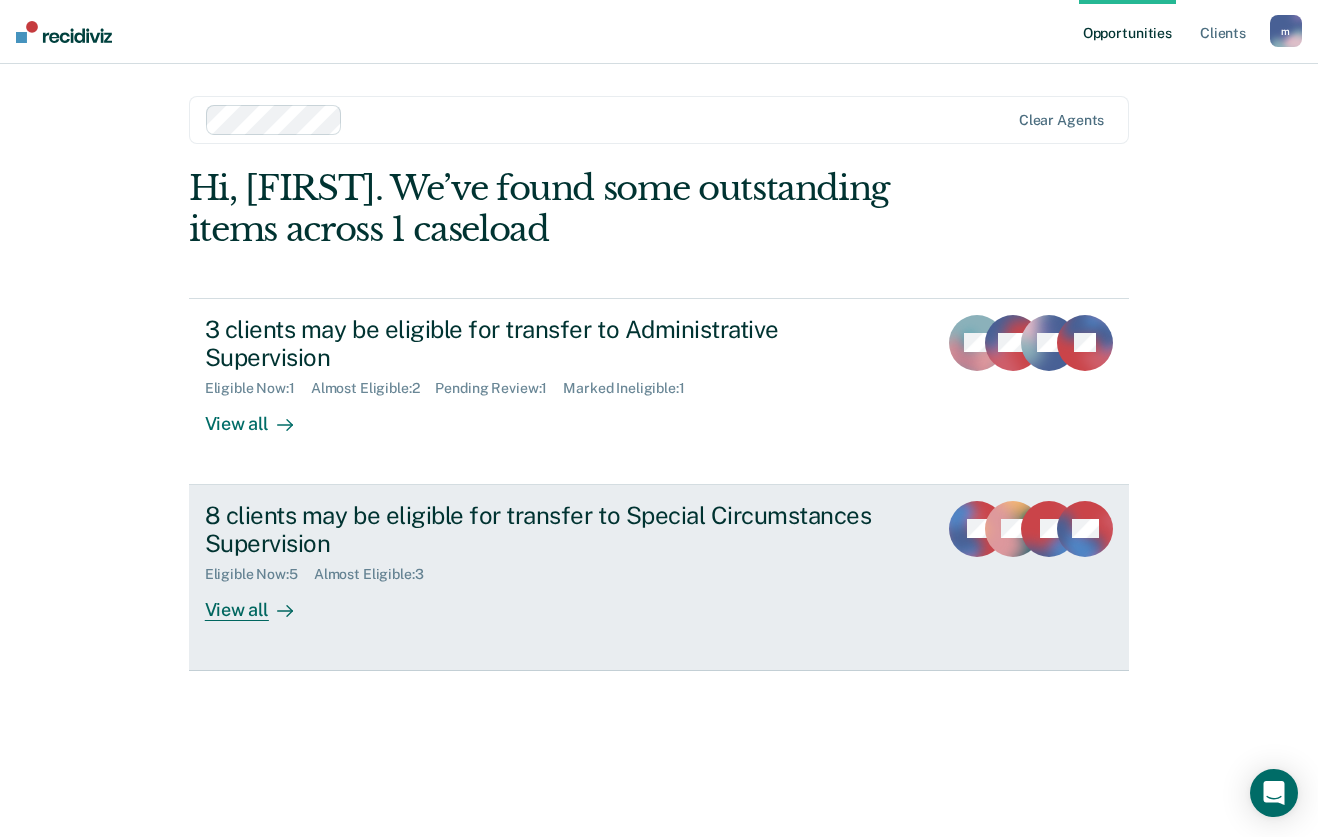 click on "8 clients may be eligible for transfer to Special Circumstances Supervision" at bounding box center (556, 530) 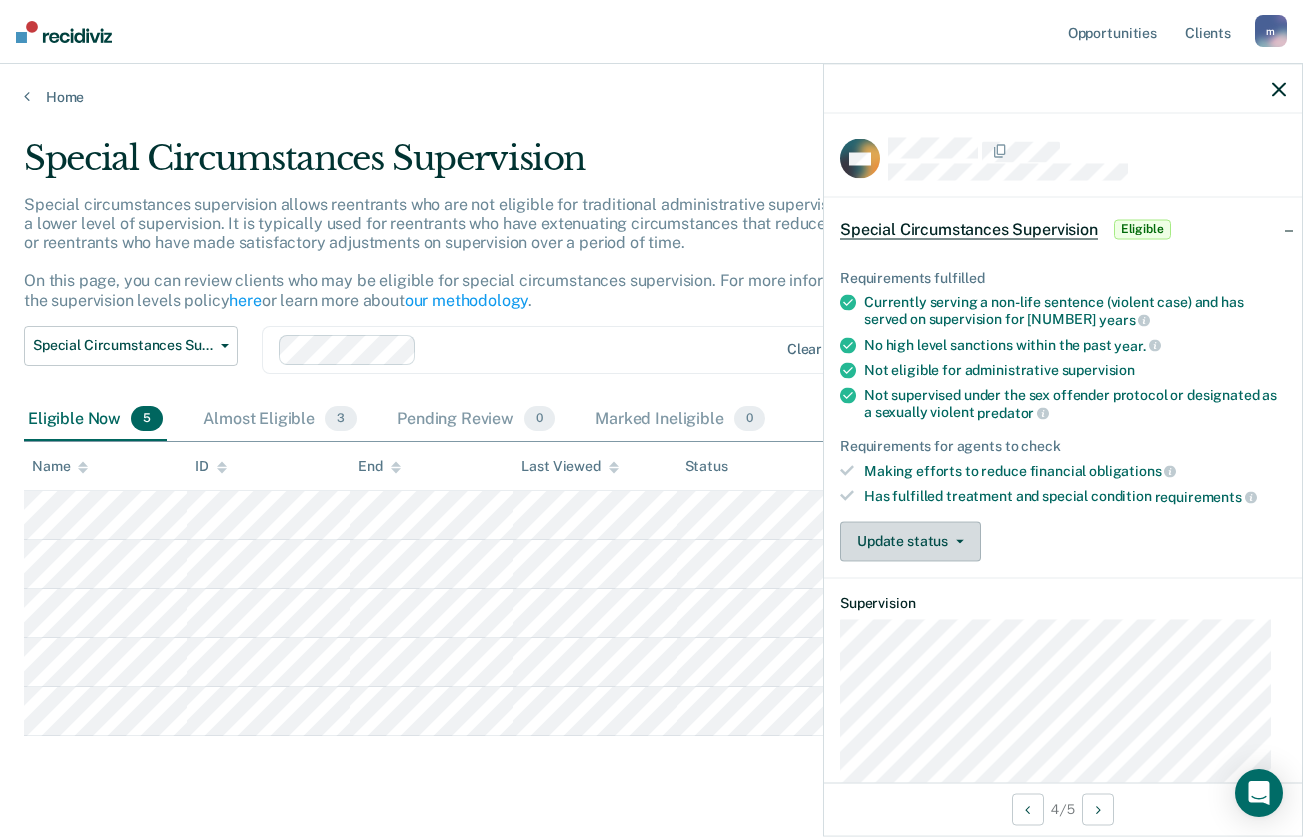 click at bounding box center [960, 541] 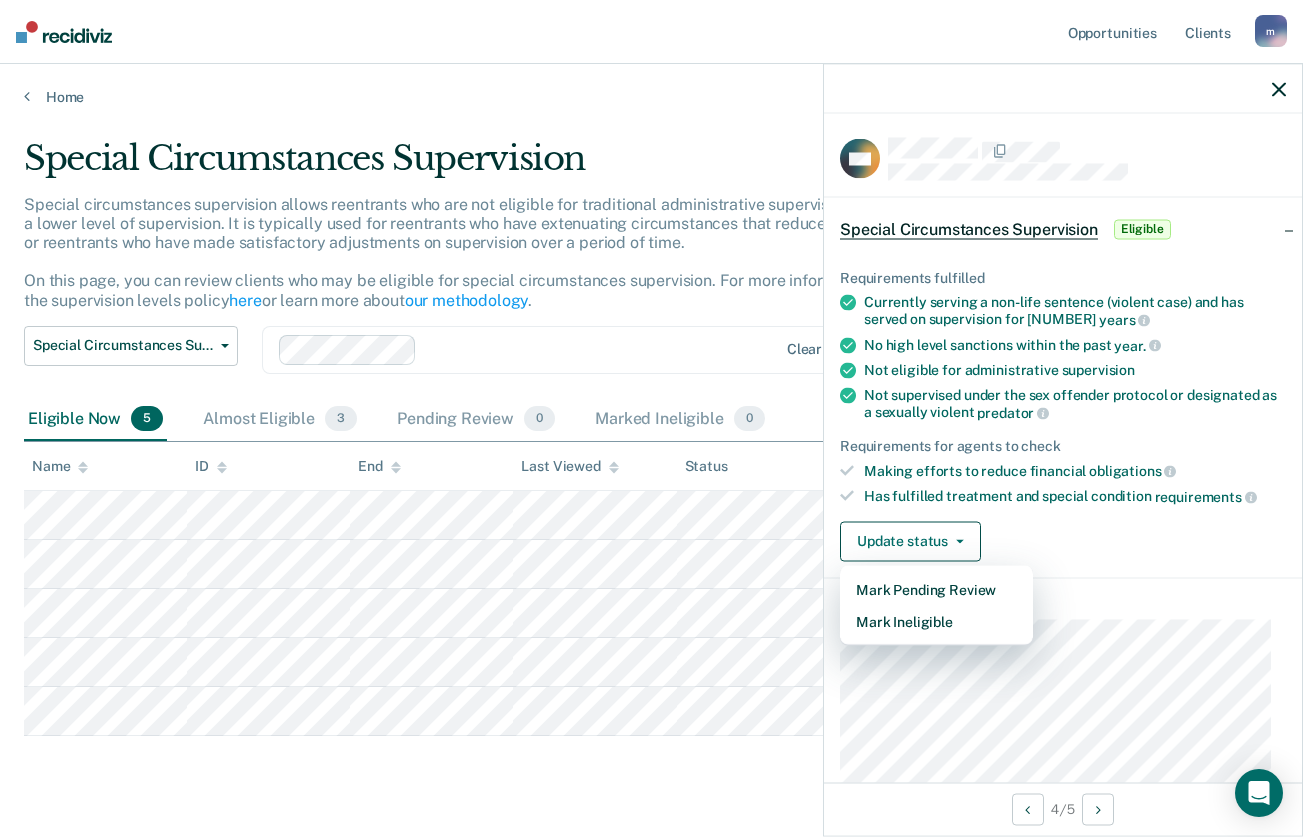 click on "Update status Mark Pending Review Mark Ineligible" at bounding box center [1063, 541] 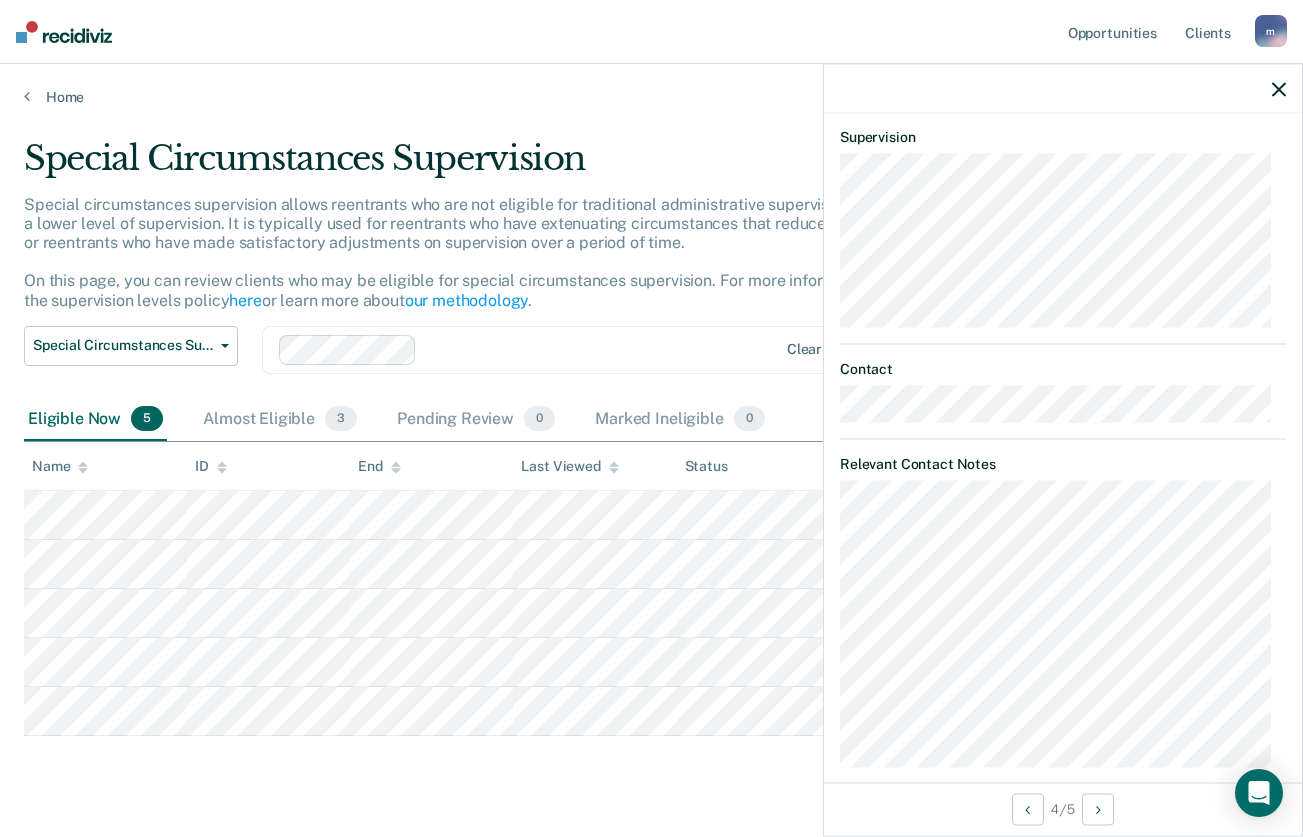 scroll, scrollTop: 489, scrollLeft: 0, axis: vertical 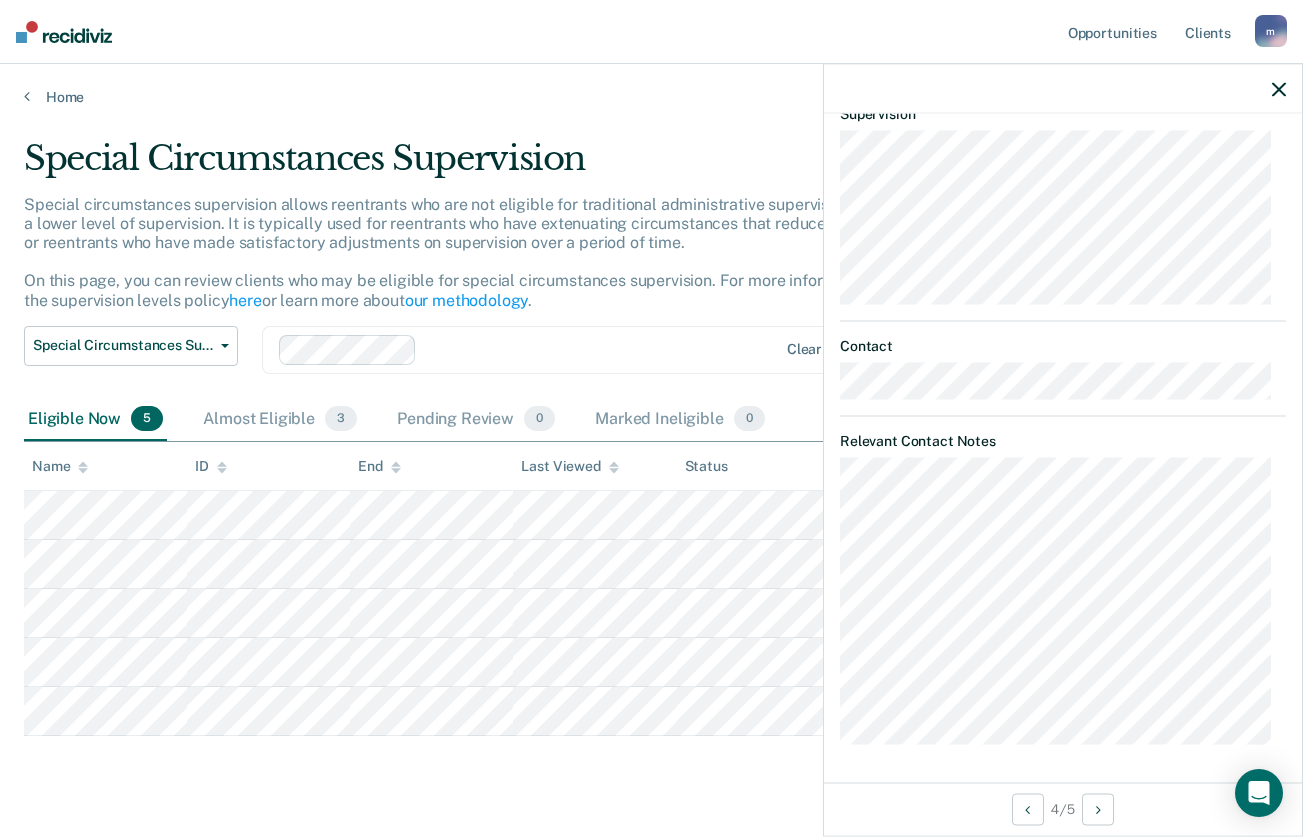 click at bounding box center [1279, 89] 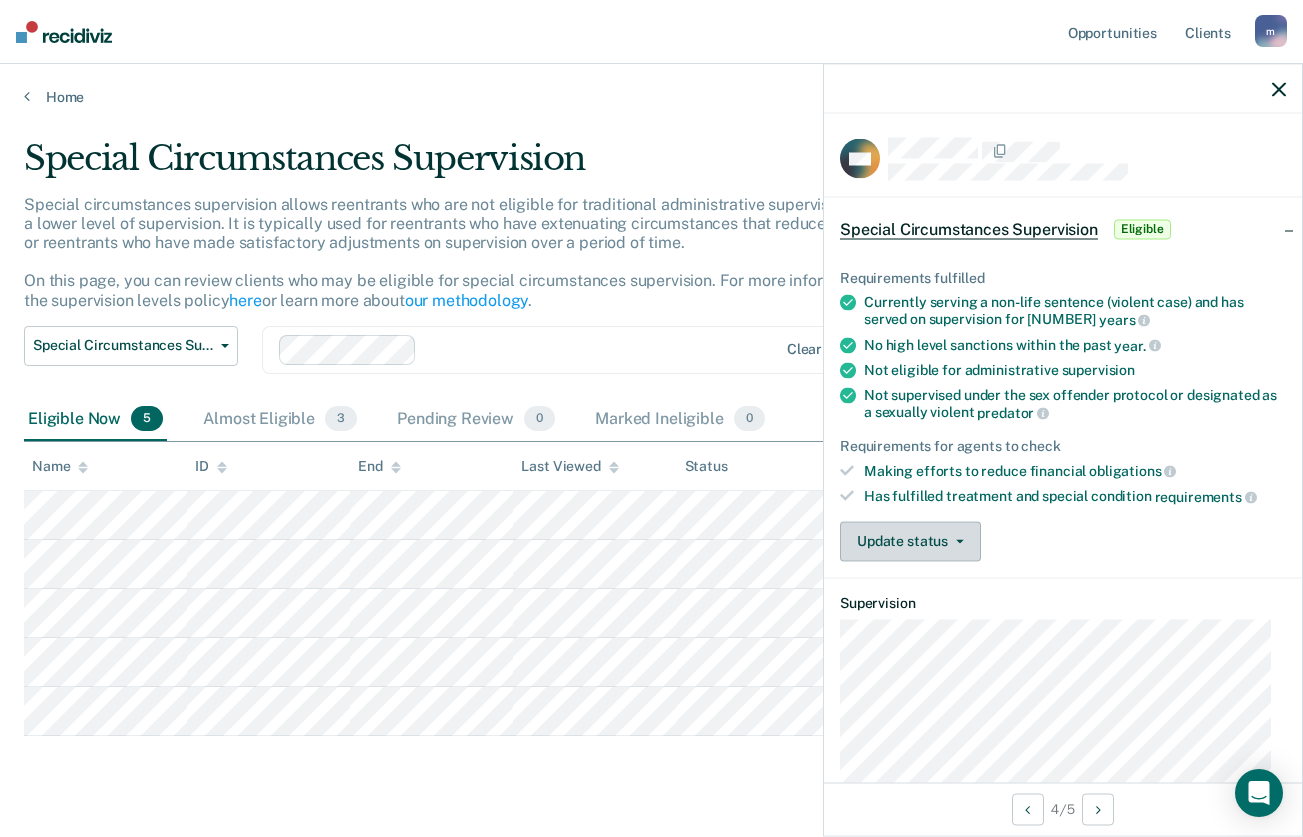 click on "Update status" at bounding box center [910, 541] 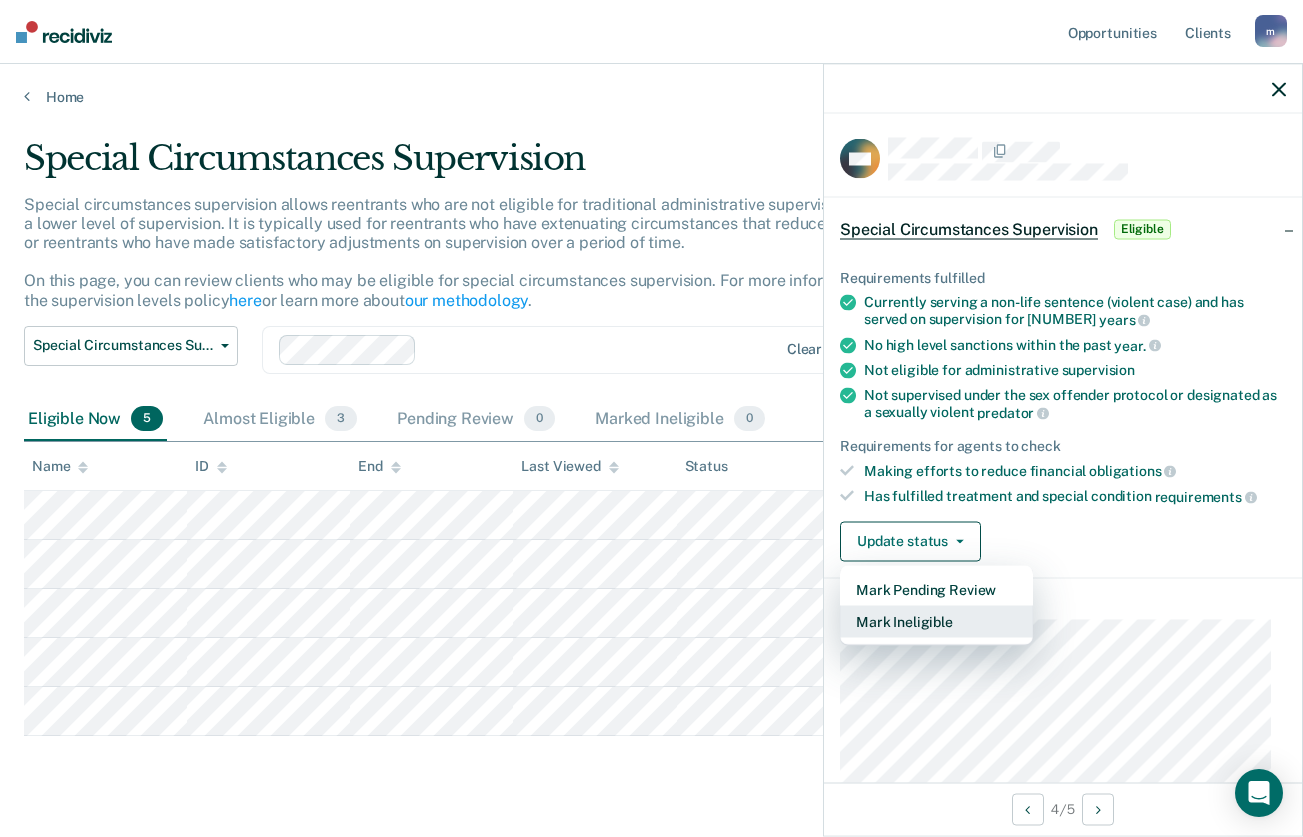 click on "Mark Ineligible" at bounding box center (936, 621) 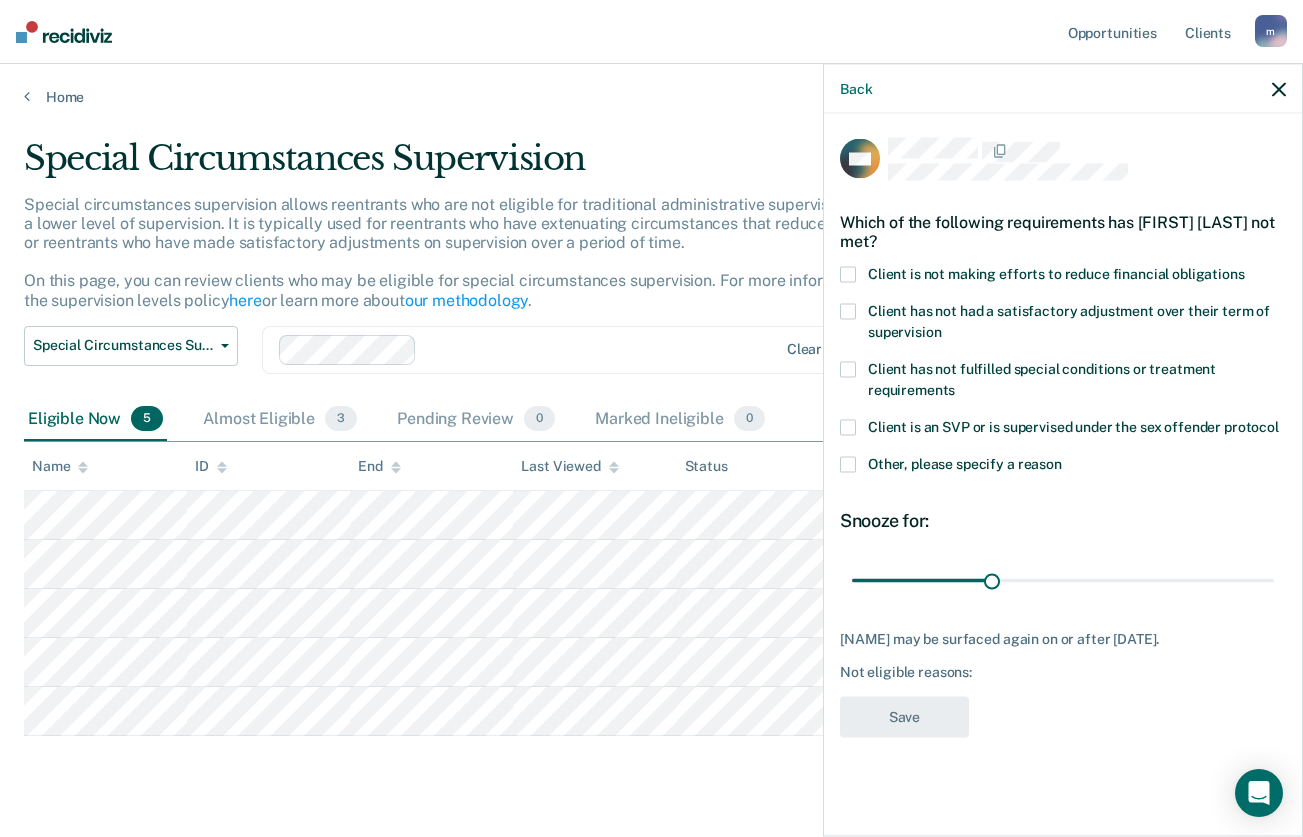 click at bounding box center (848, 465) 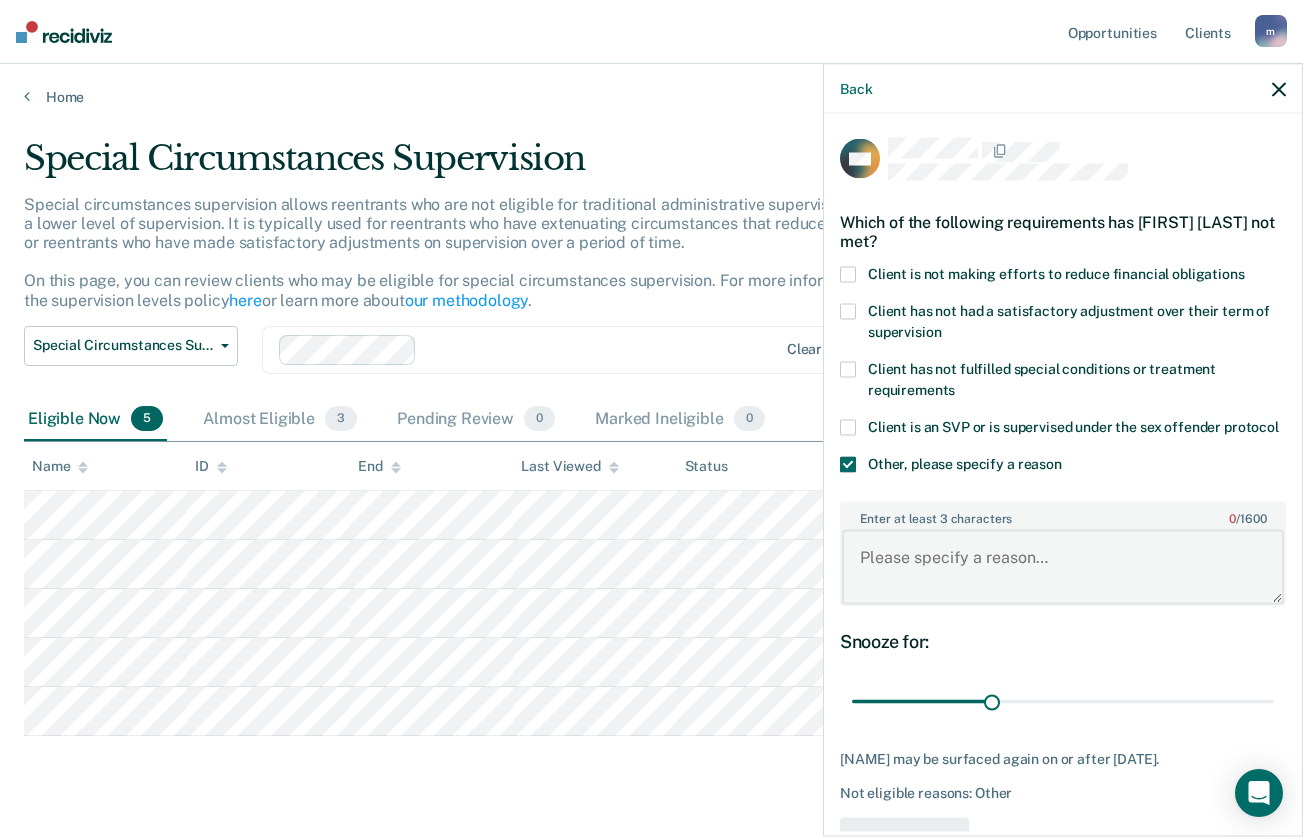 click on "Enter at least 3 characters 0  /  1600" at bounding box center [1063, 567] 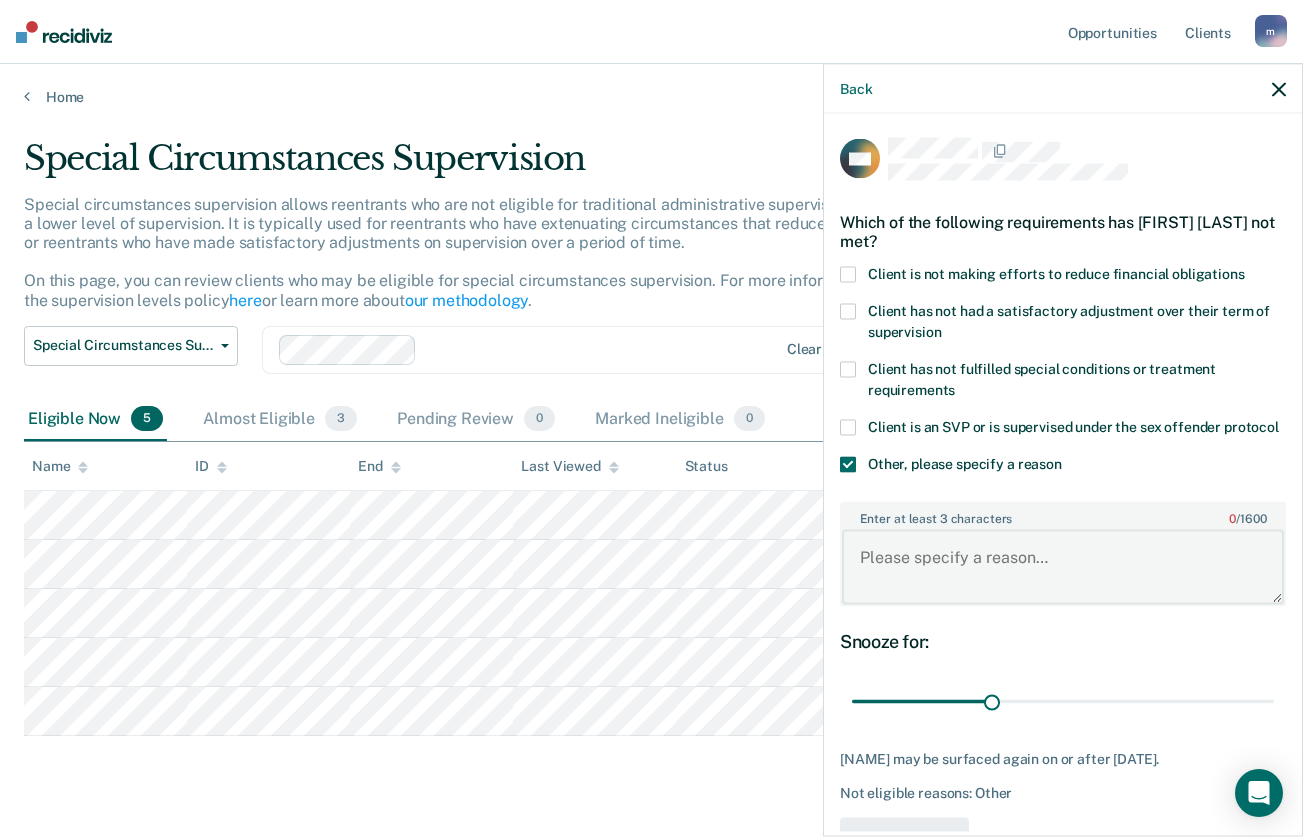 click on "Enter at least 3 characters 0  /  1600" at bounding box center [1063, 567] 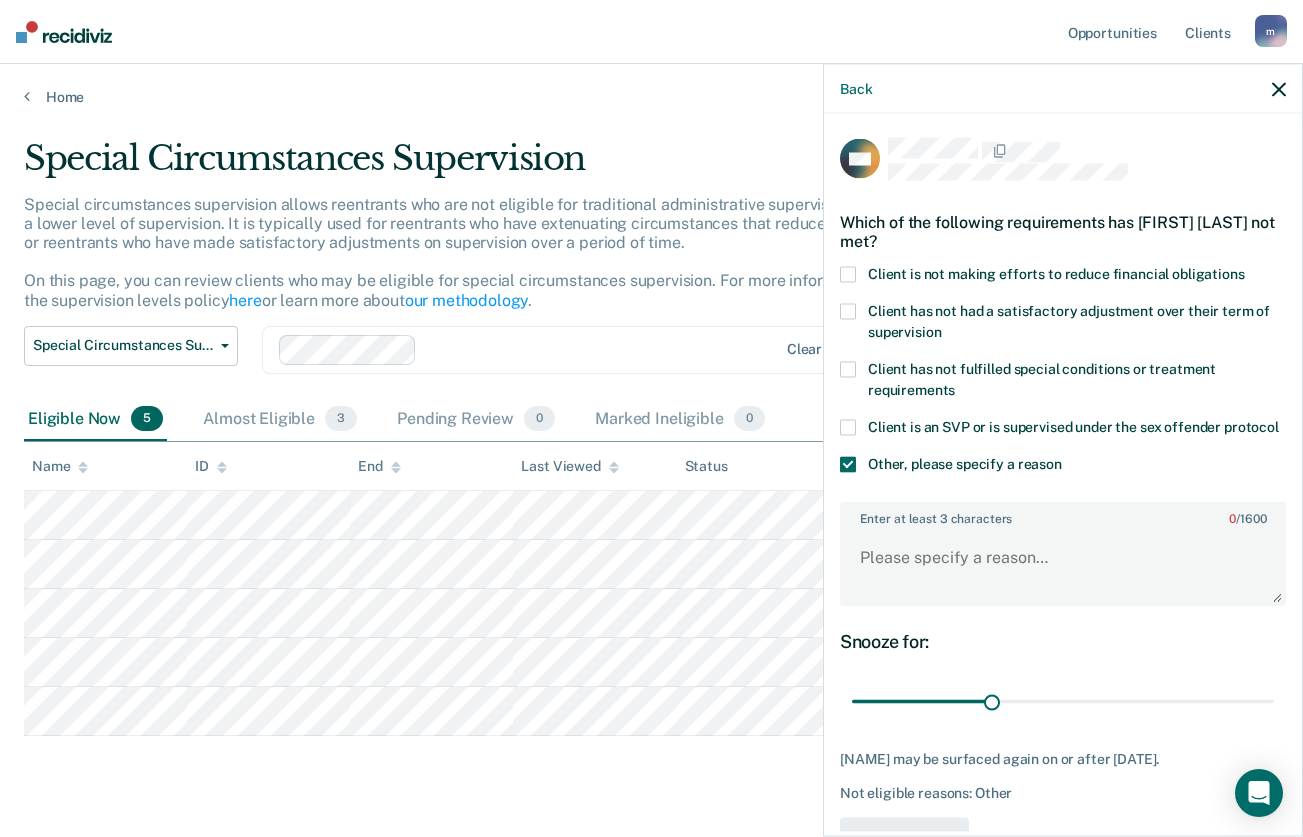 click at bounding box center (1279, 89) 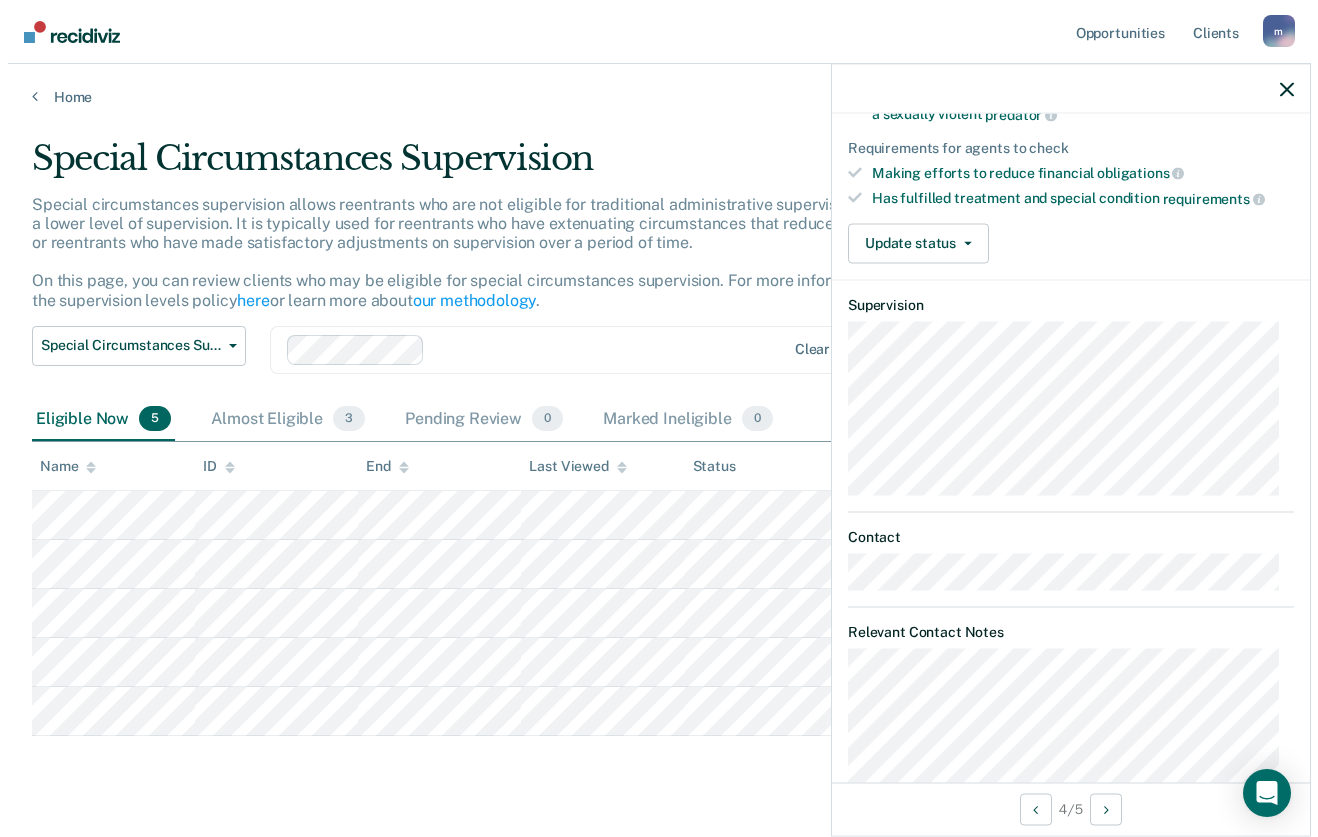 scroll, scrollTop: 300, scrollLeft: 0, axis: vertical 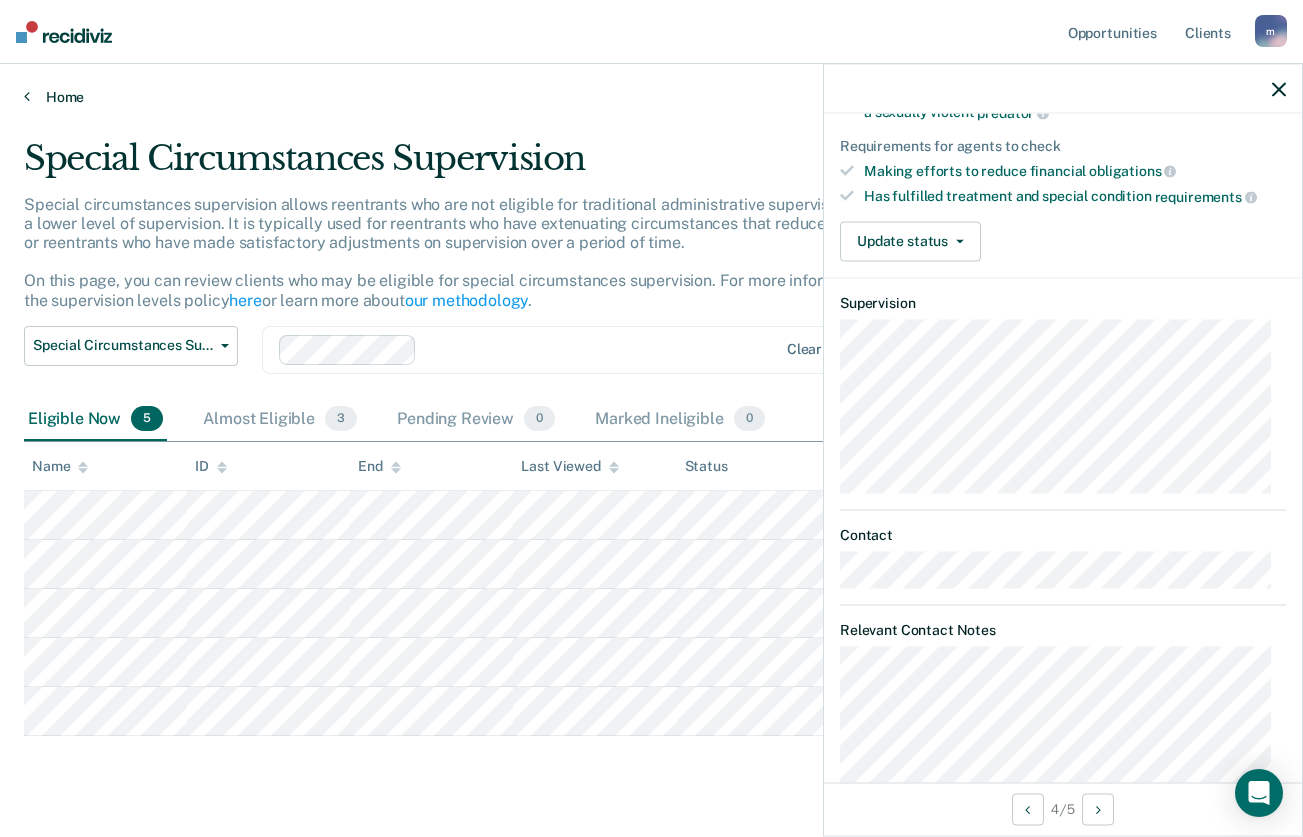 click on "Home" at bounding box center (651, 97) 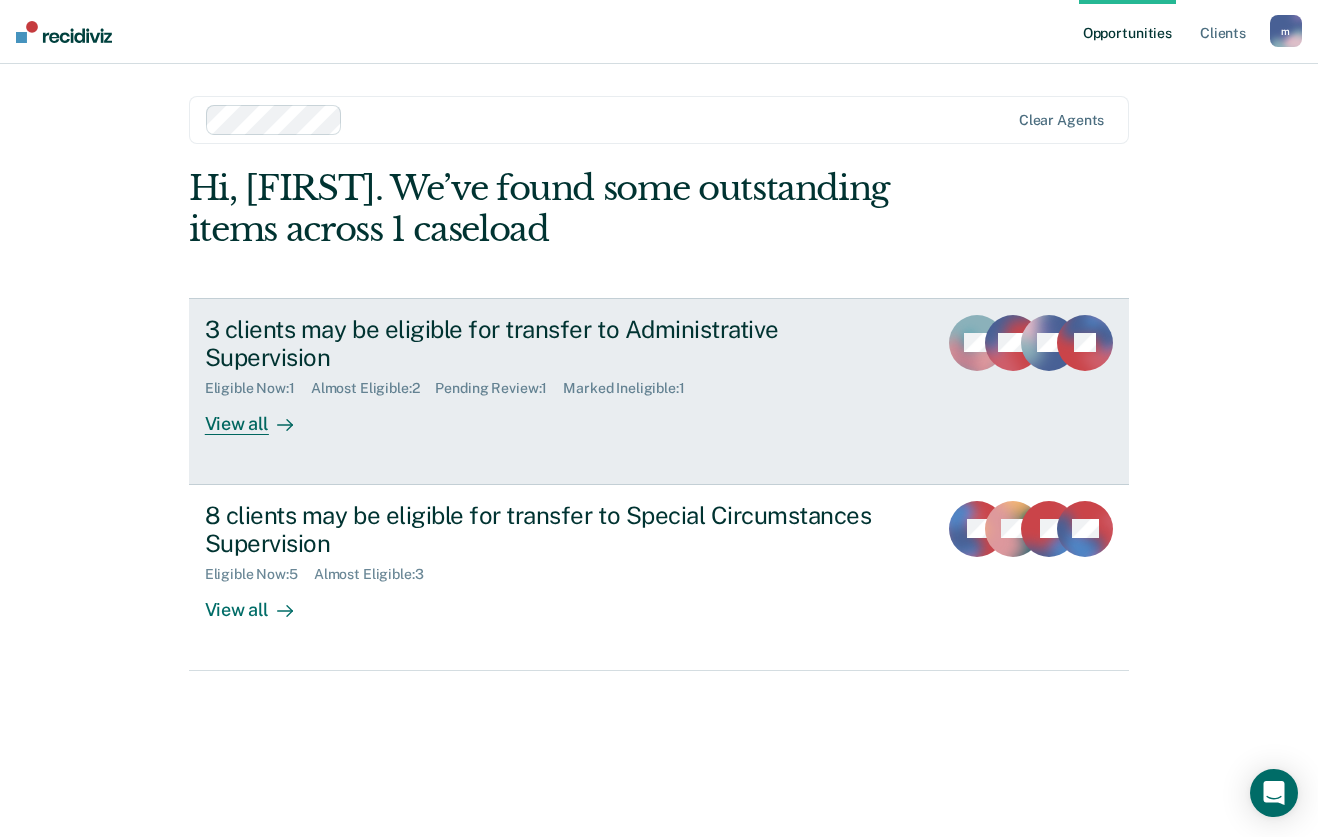 click on "Pending Review :  1" at bounding box center (499, 388) 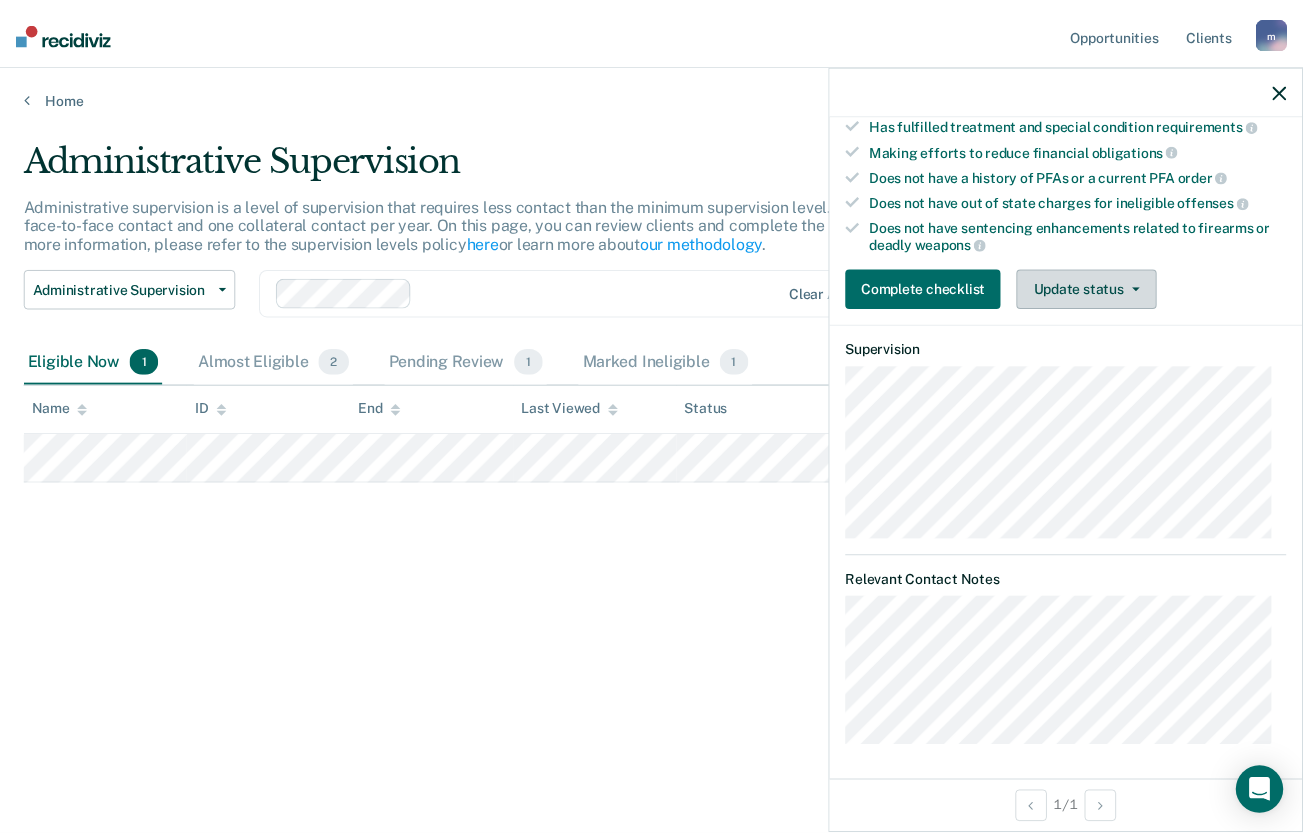 scroll, scrollTop: 374, scrollLeft: 0, axis: vertical 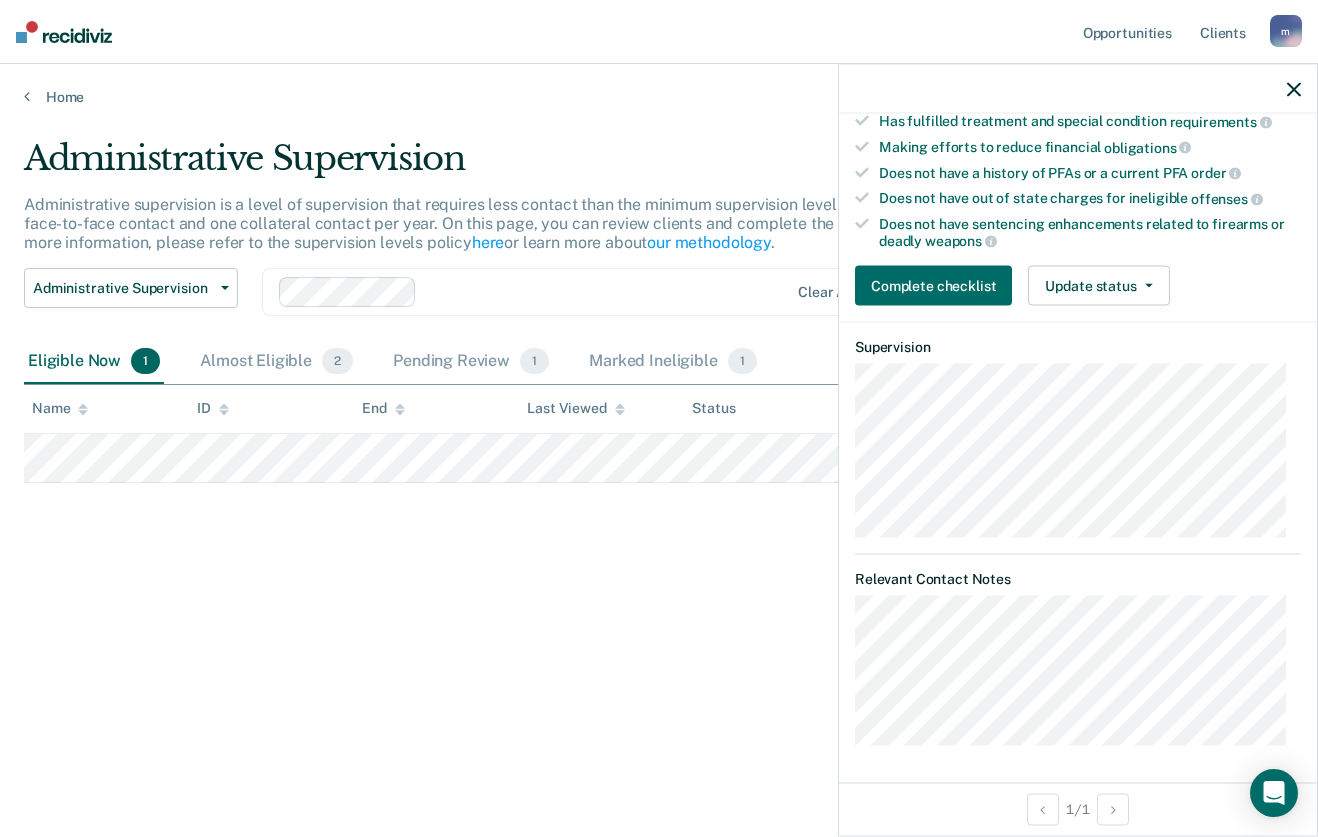 click at bounding box center (1294, 89) 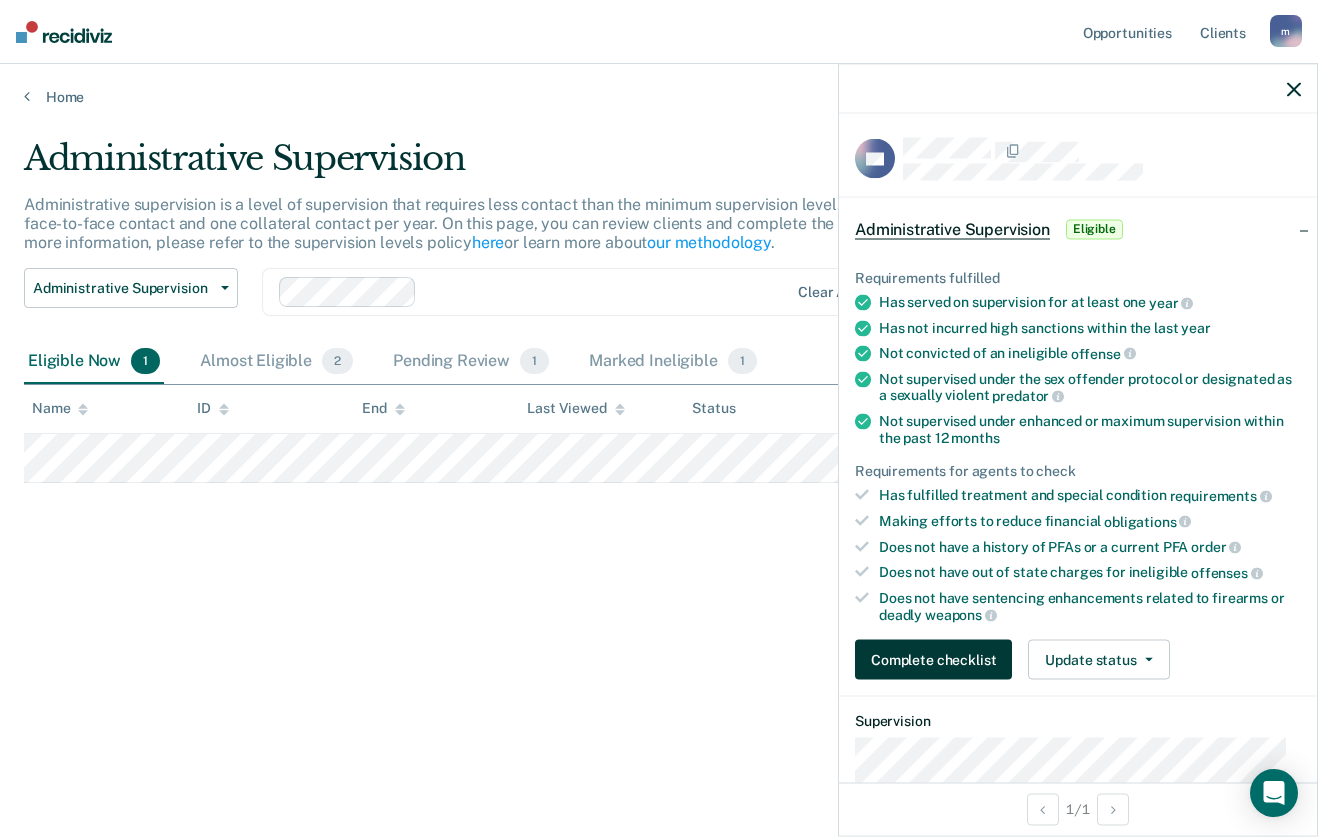 click on "Complete checklist" at bounding box center (933, 660) 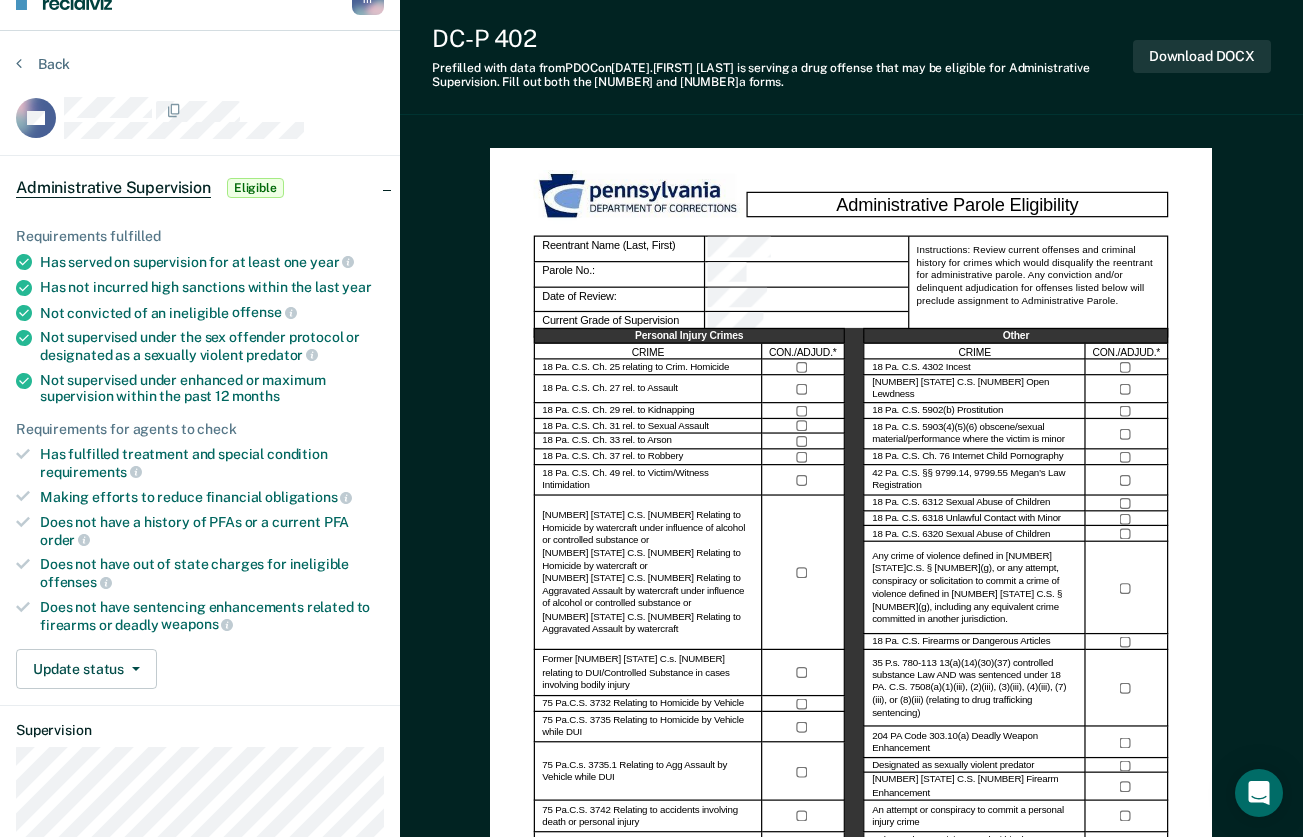 scroll, scrollTop: 0, scrollLeft: 0, axis: both 